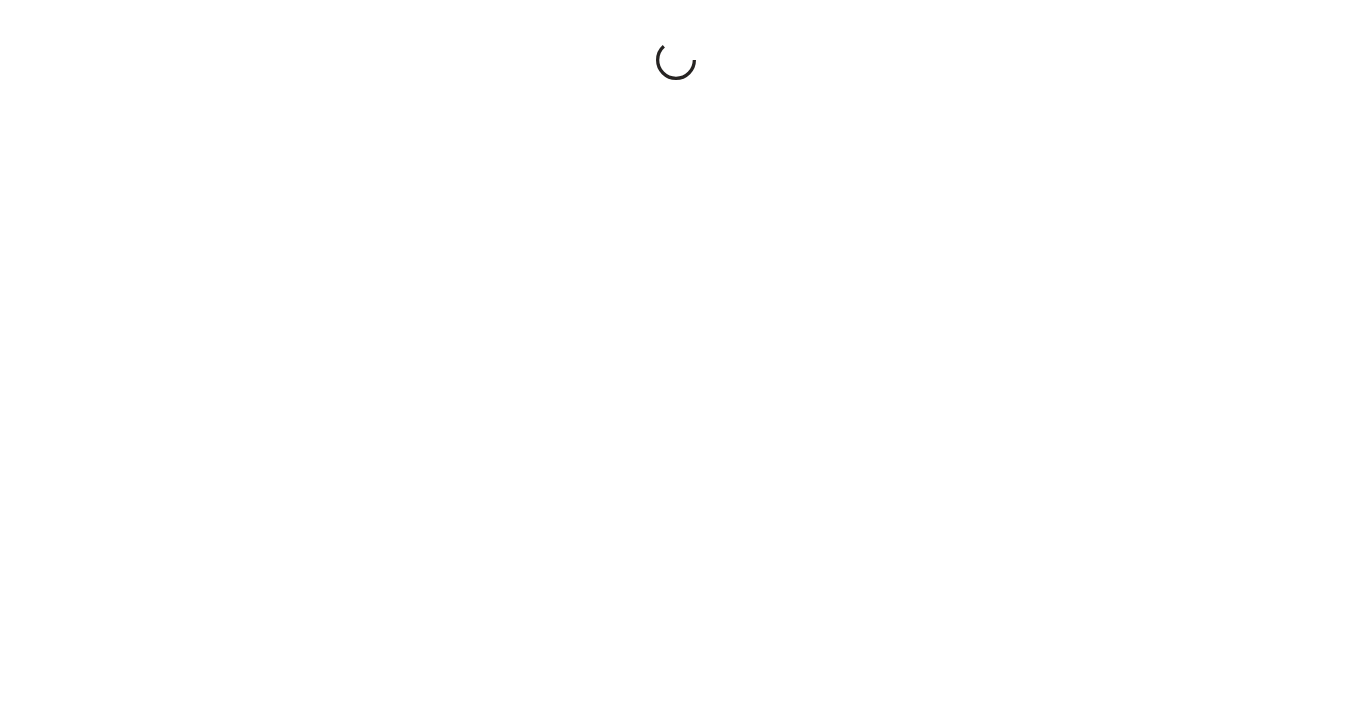 scroll, scrollTop: 0, scrollLeft: 0, axis: both 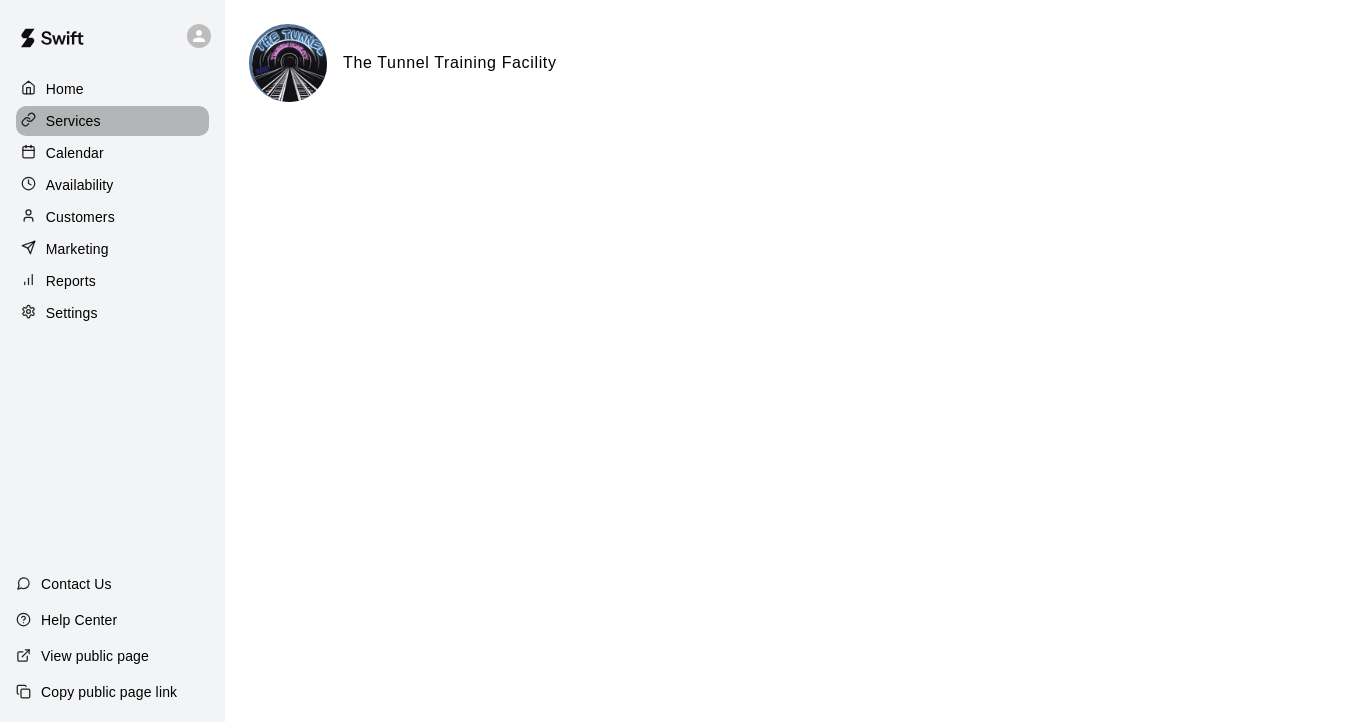 click on "Services" at bounding box center (73, 121) 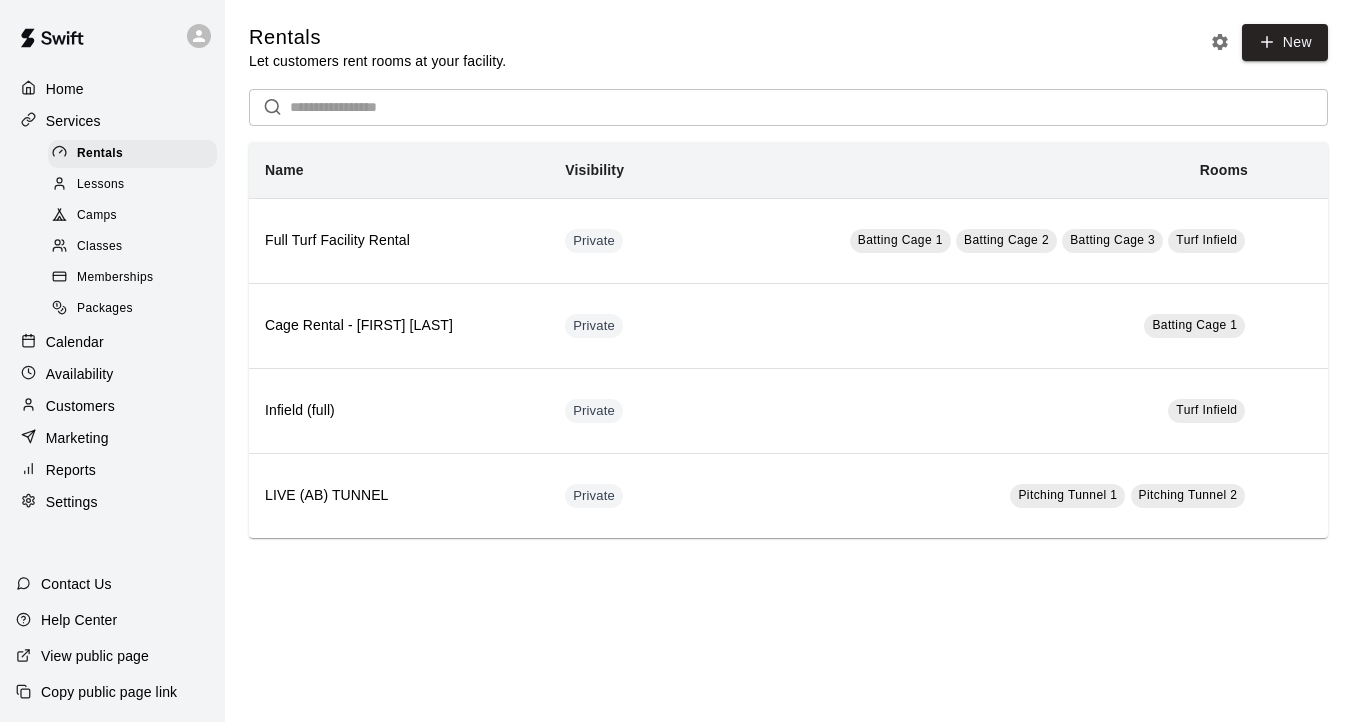 click on "Classes" at bounding box center [99, 247] 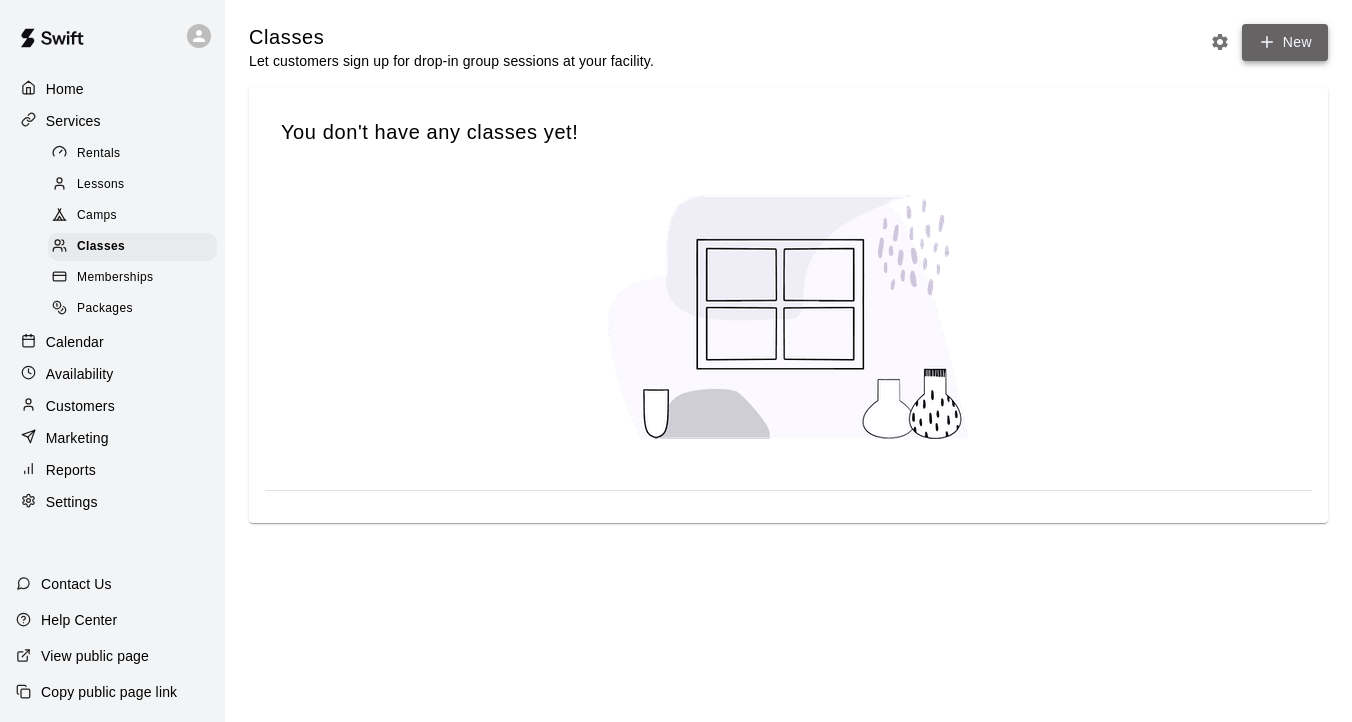 click 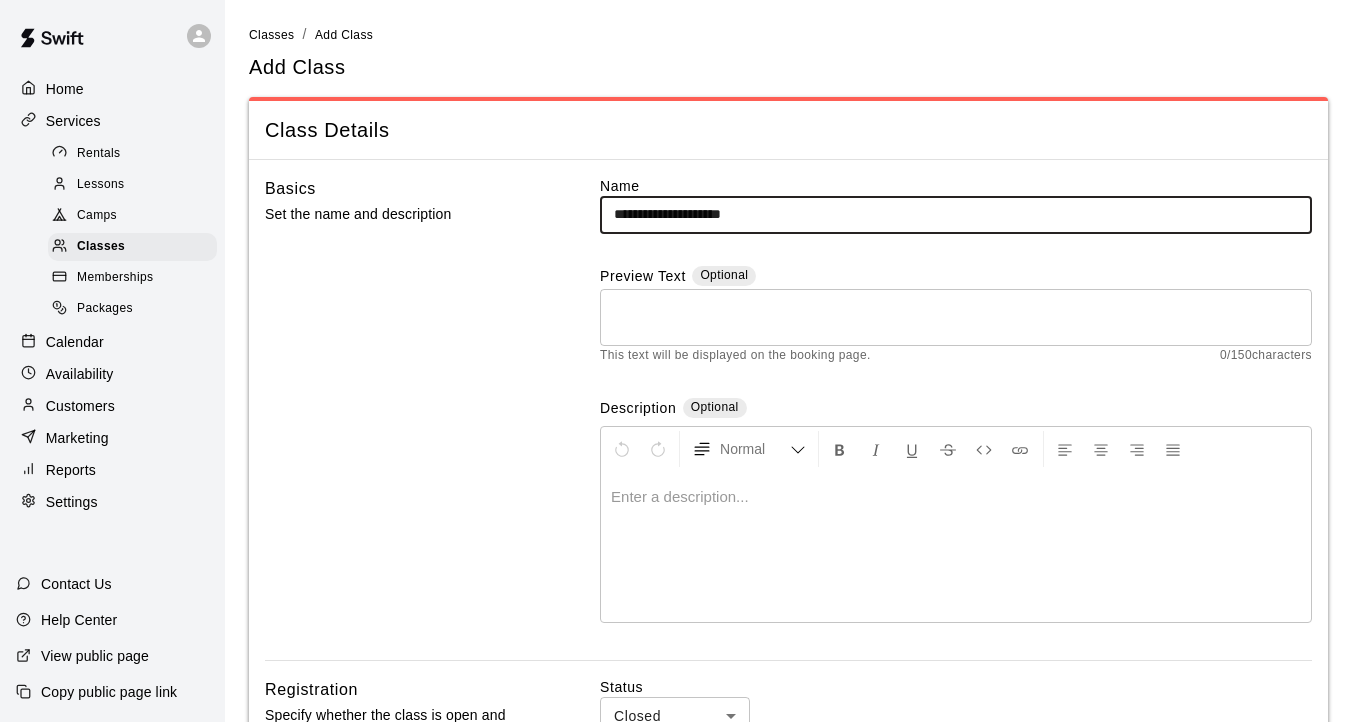 type on "**********" 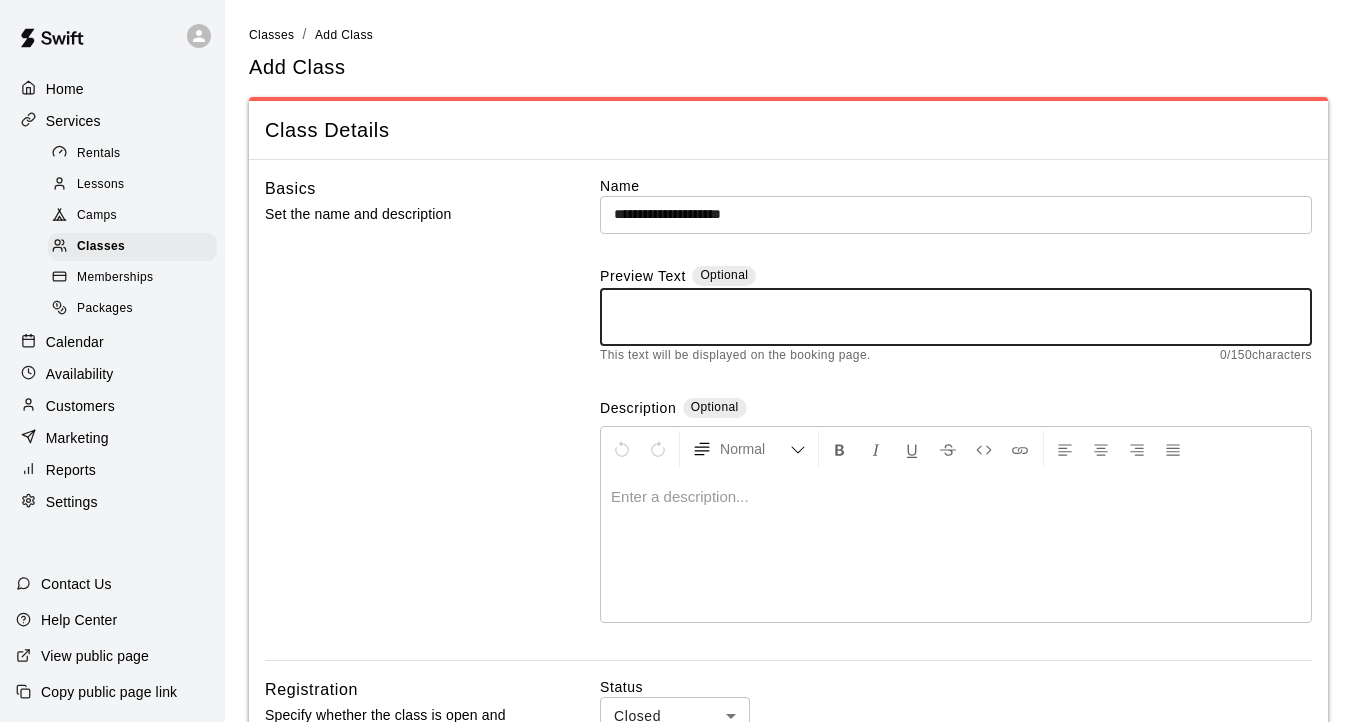 click at bounding box center (956, 317) 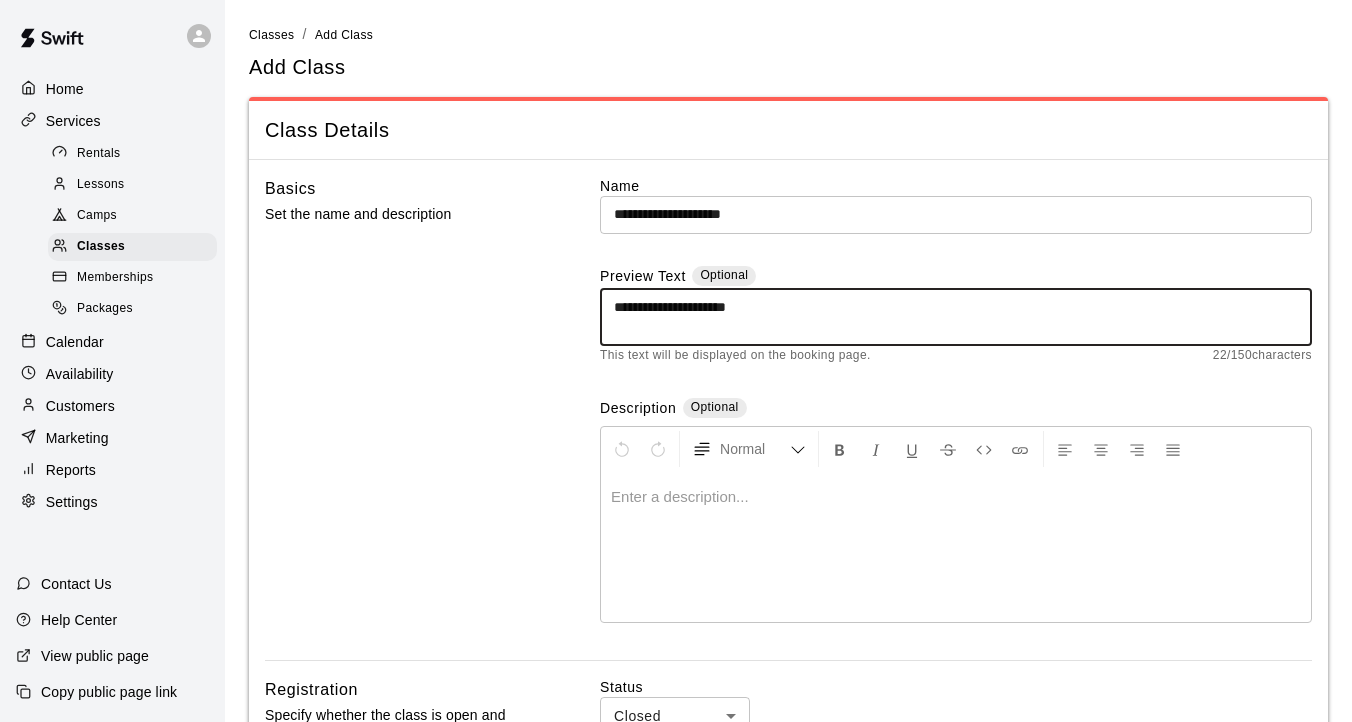 click on "**********" at bounding box center [956, 317] 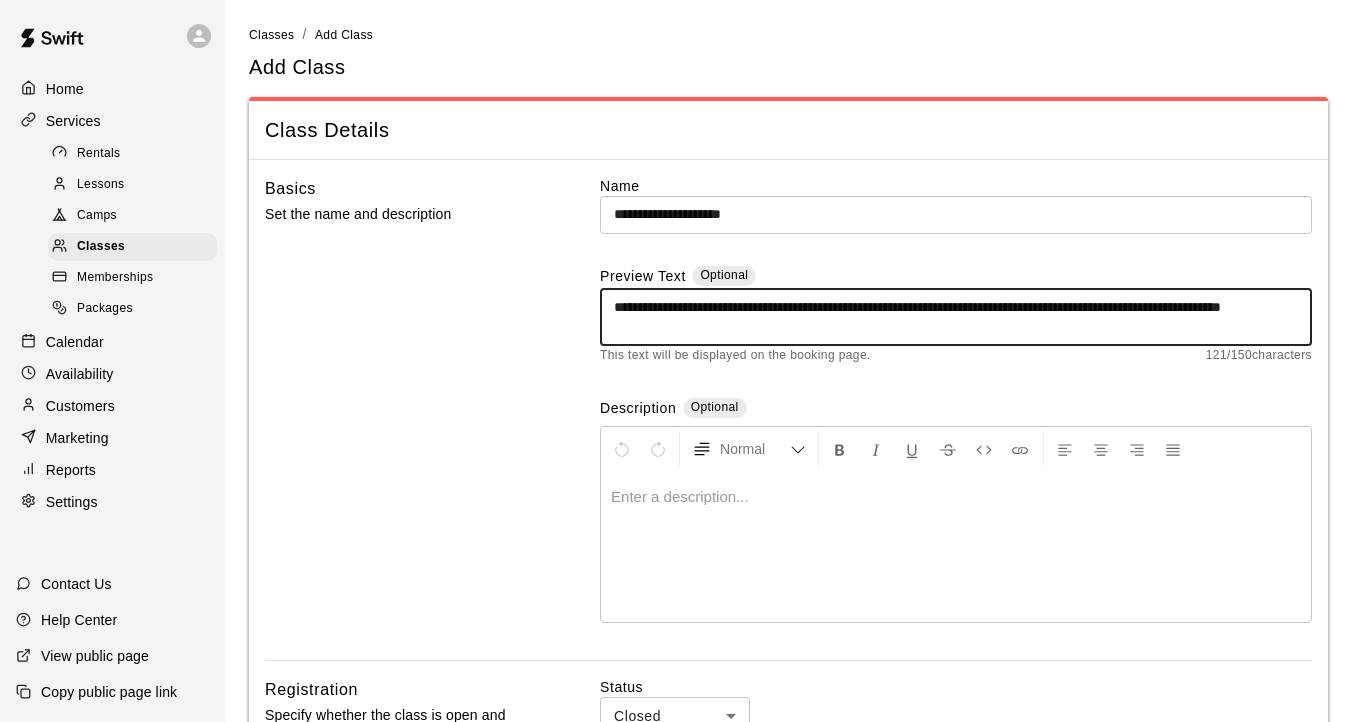 click on "**********" at bounding box center [956, 317] 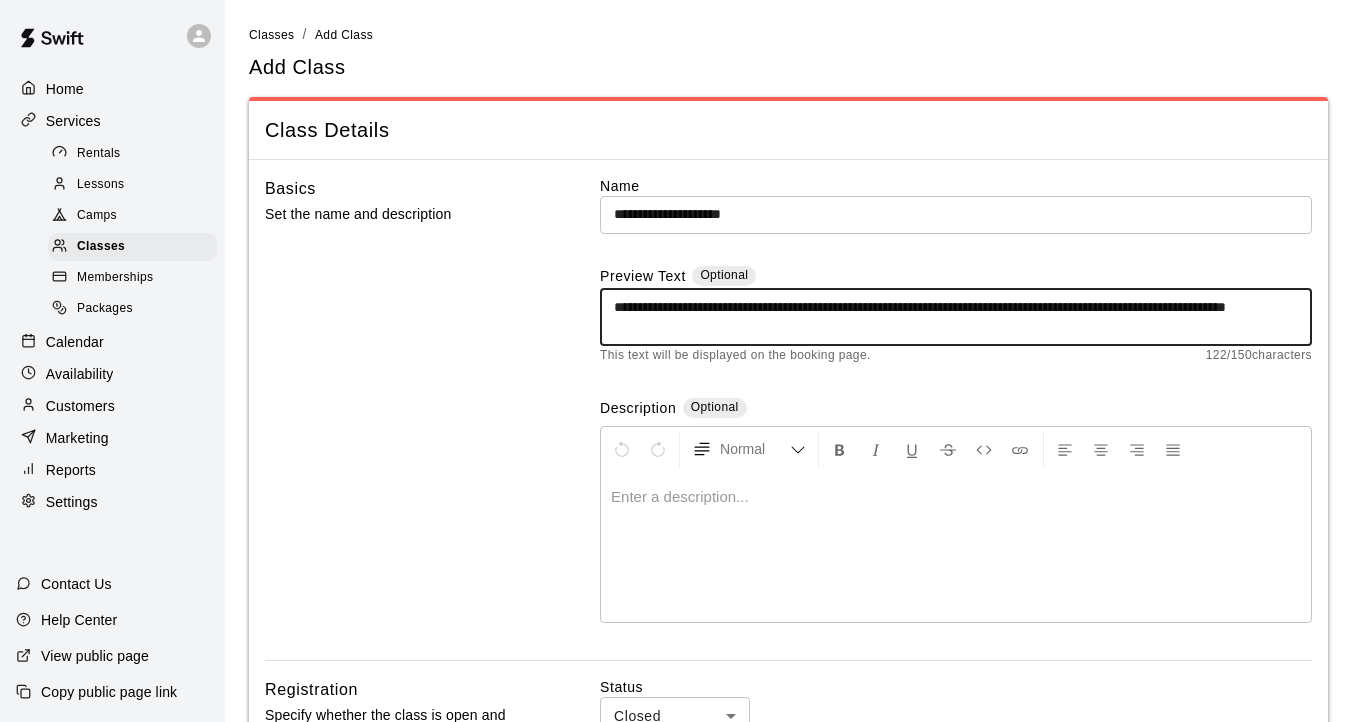 click on "**********" at bounding box center [956, 317] 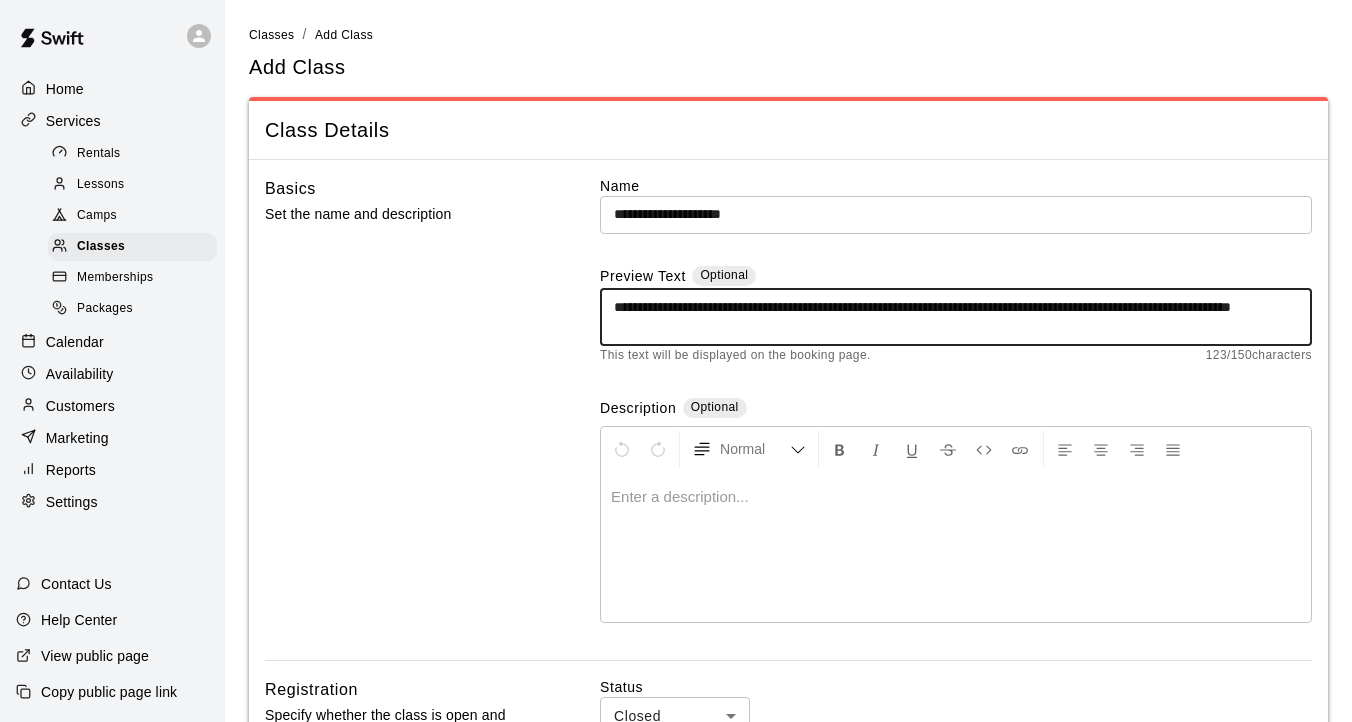 click on "**********" at bounding box center [956, 317] 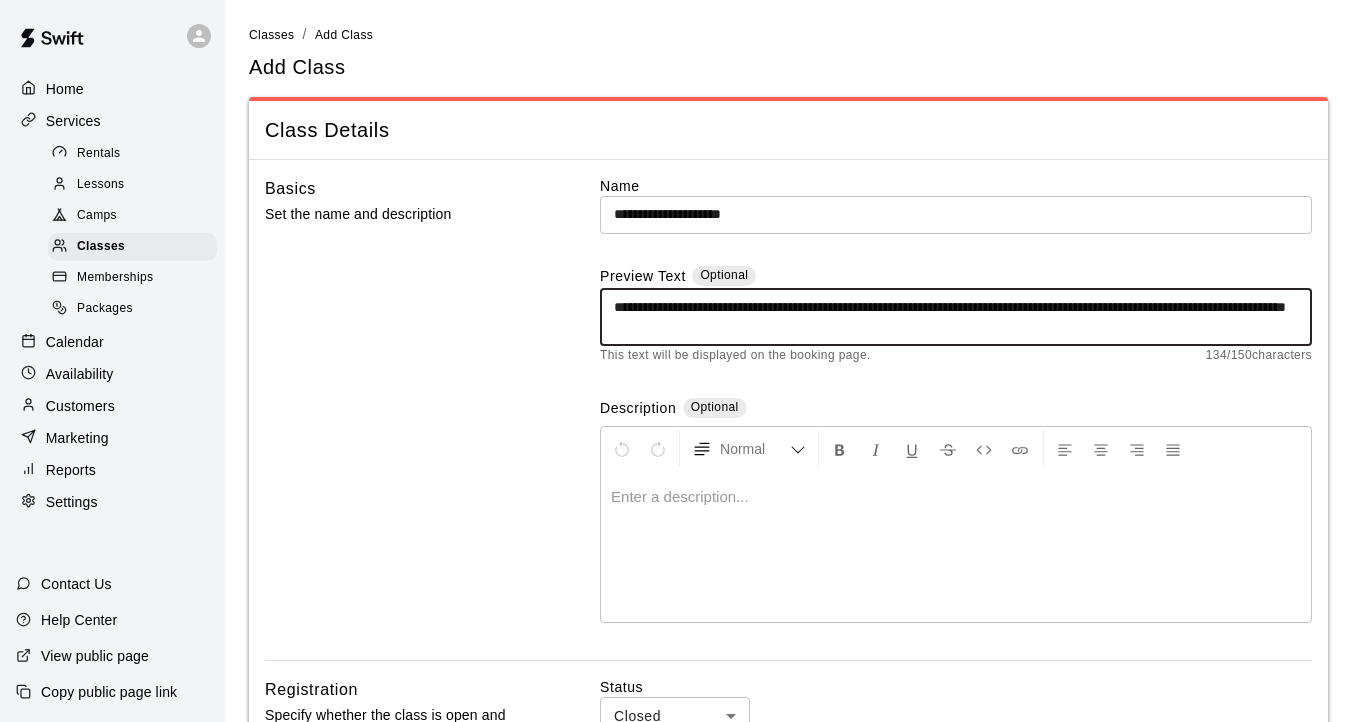 click on "**********" at bounding box center [956, 317] 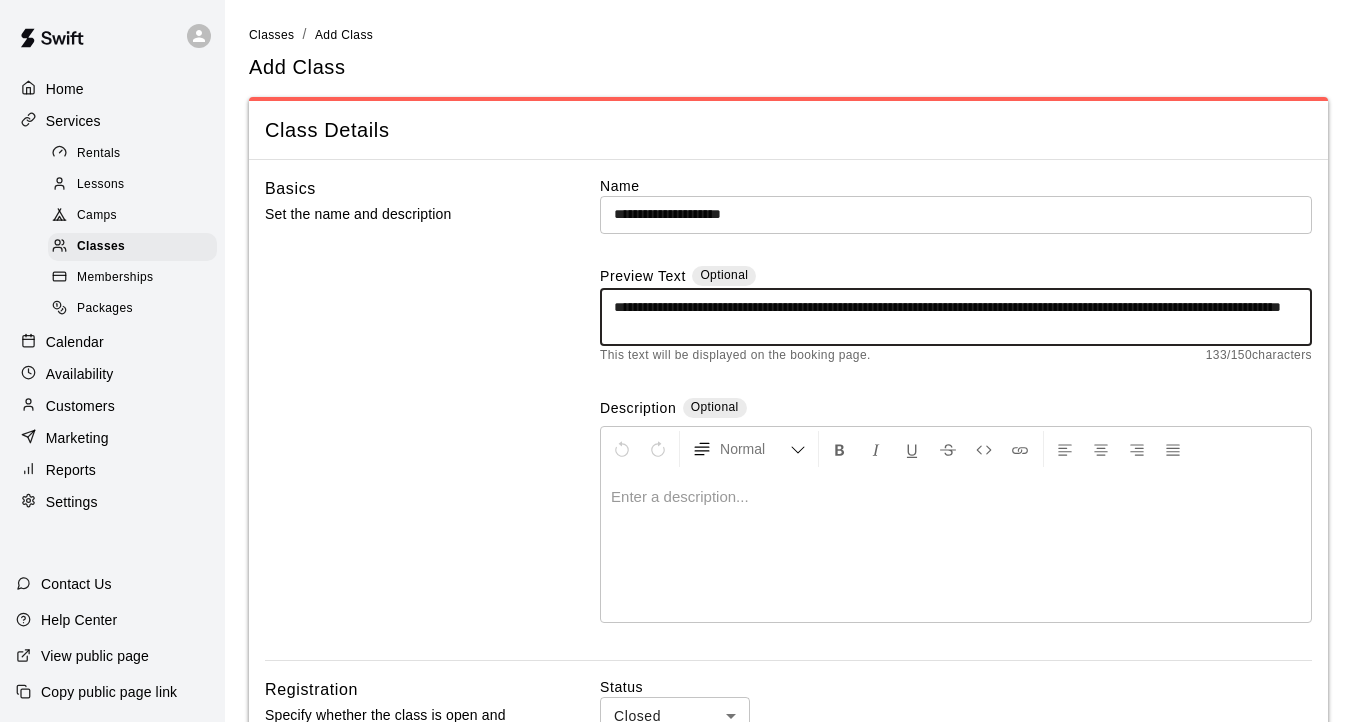 click on "**********" at bounding box center (956, 317) 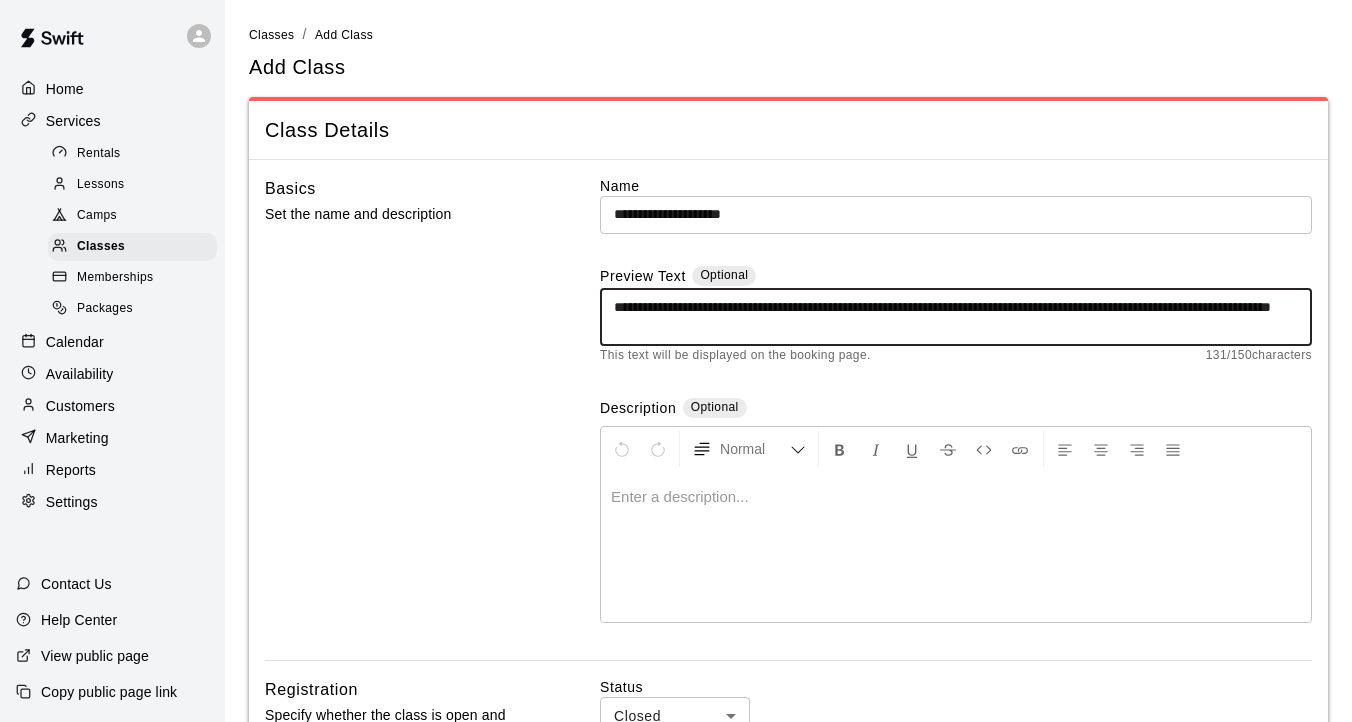 click on "**********" at bounding box center (956, 317) 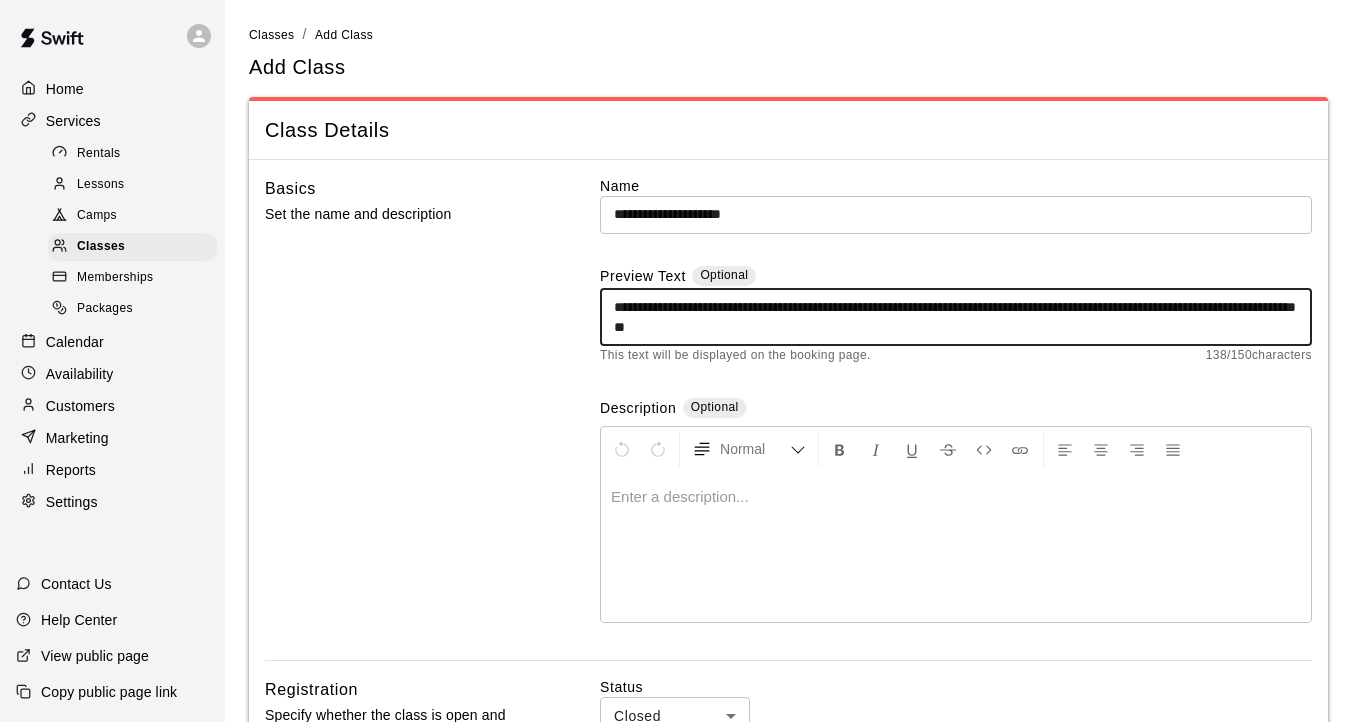 click on "**********" at bounding box center (956, 317) 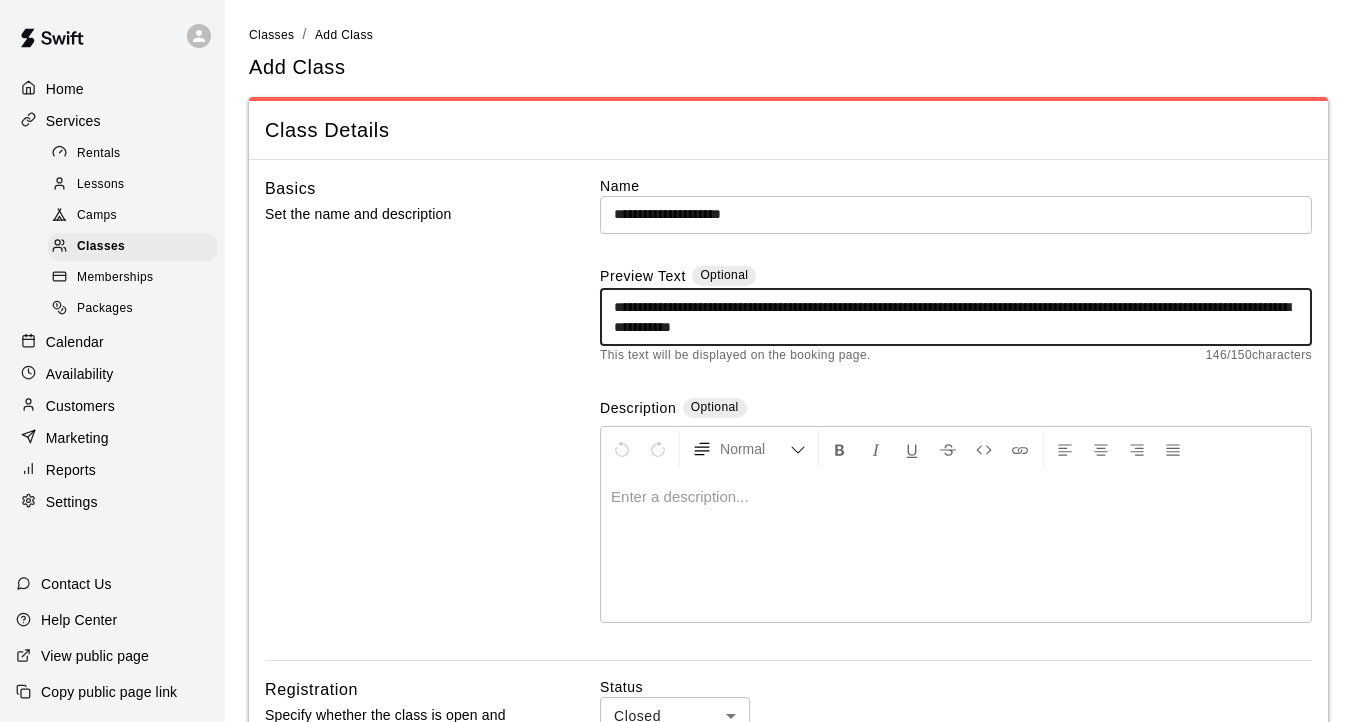 drag, startPoint x: 895, startPoint y: 322, endPoint x: 858, endPoint y: 296, distance: 45.221676 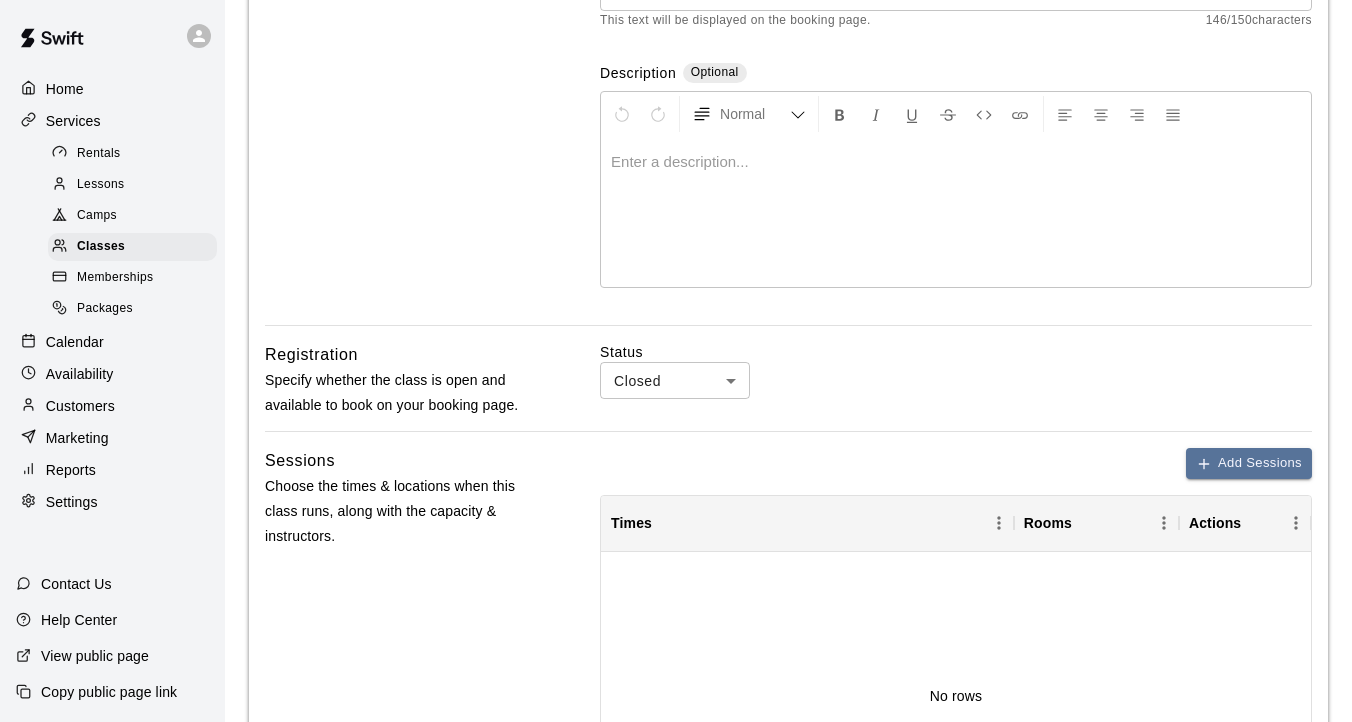 scroll, scrollTop: 361, scrollLeft: 0, axis: vertical 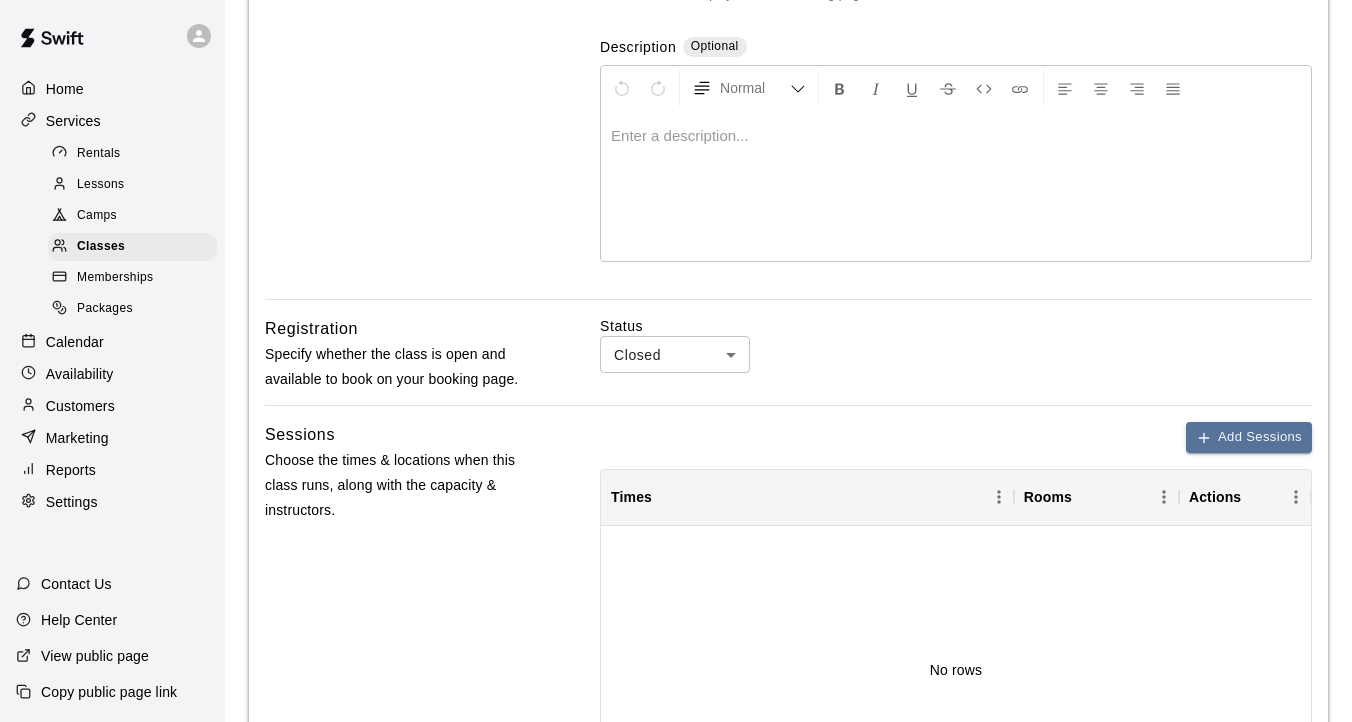 click on "**********" at bounding box center (676, 463) 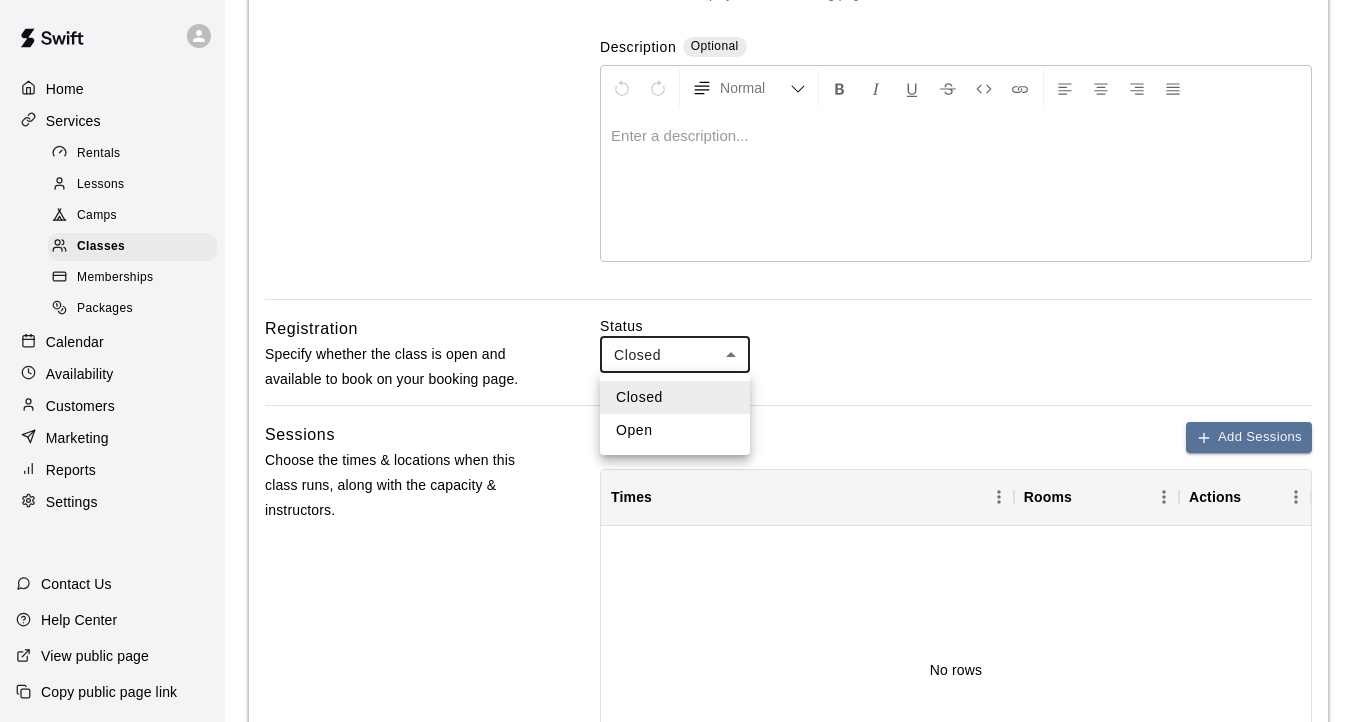 click on "Open" at bounding box center [675, 430] 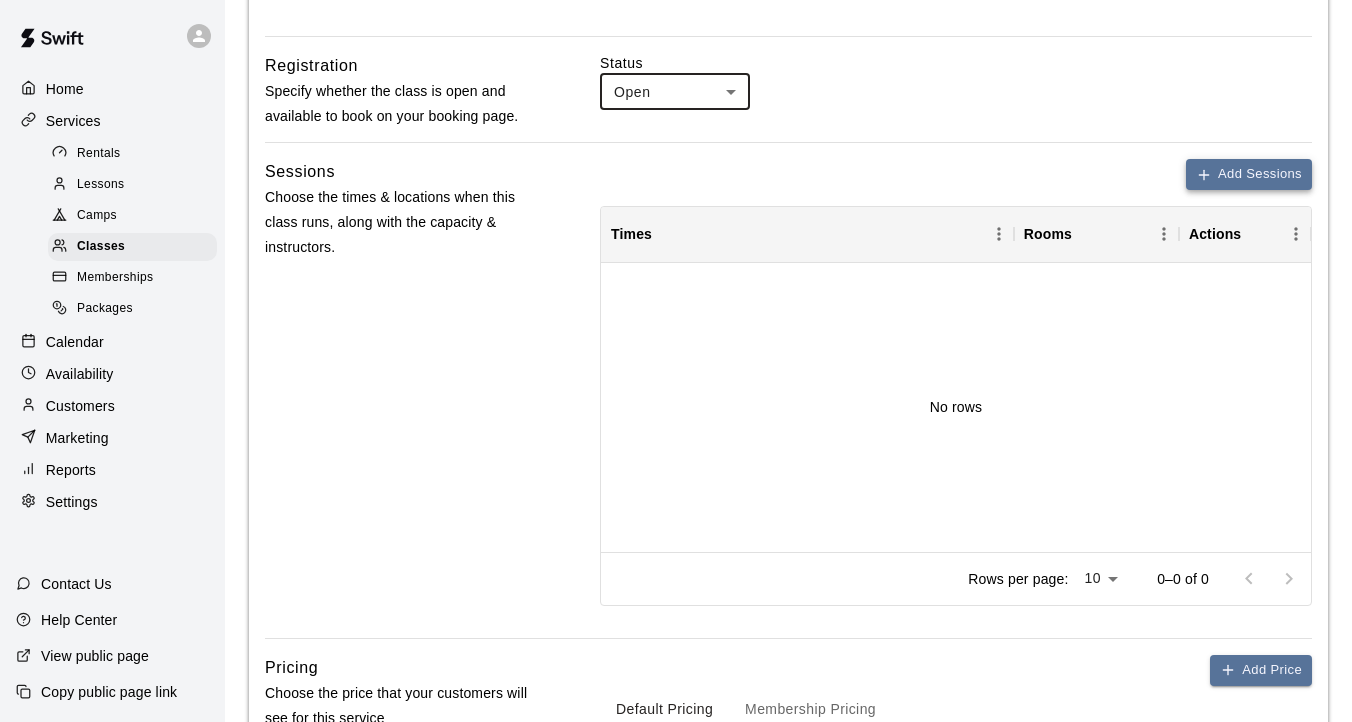 scroll, scrollTop: 626, scrollLeft: 0, axis: vertical 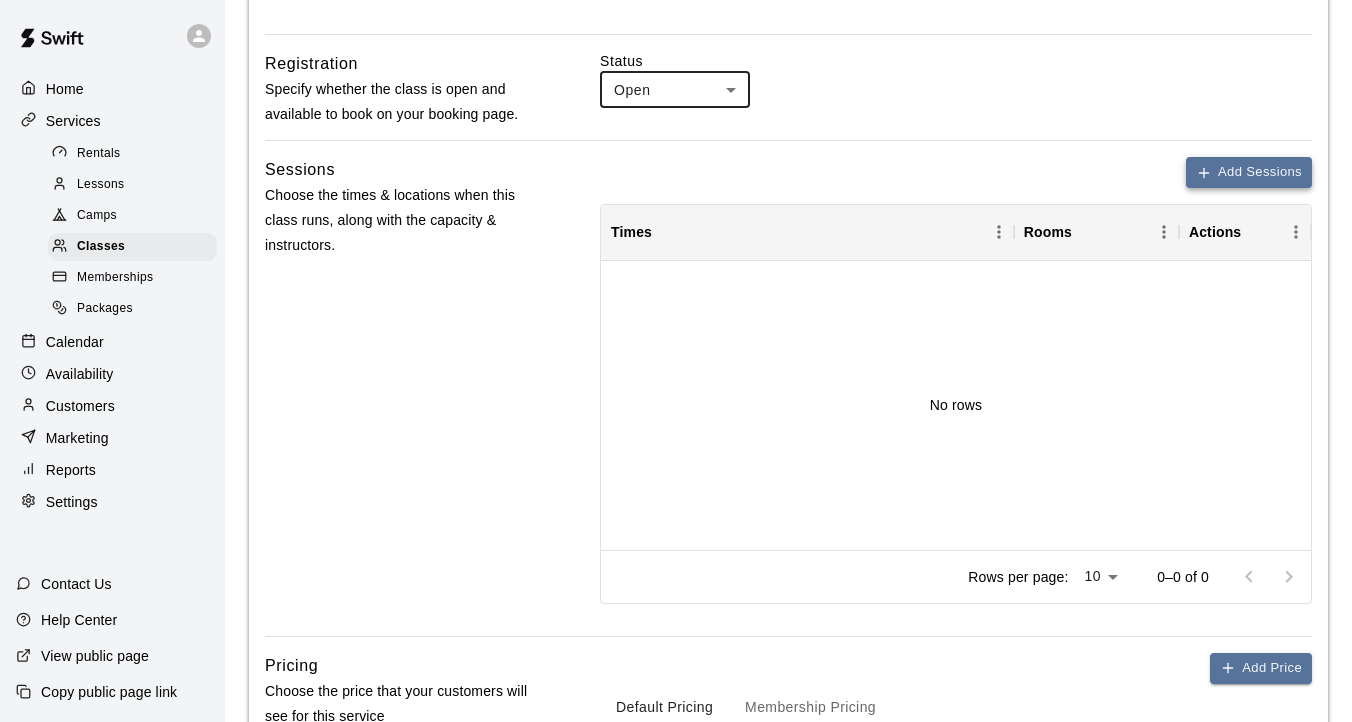 click on "Add Sessions" at bounding box center (1249, 172) 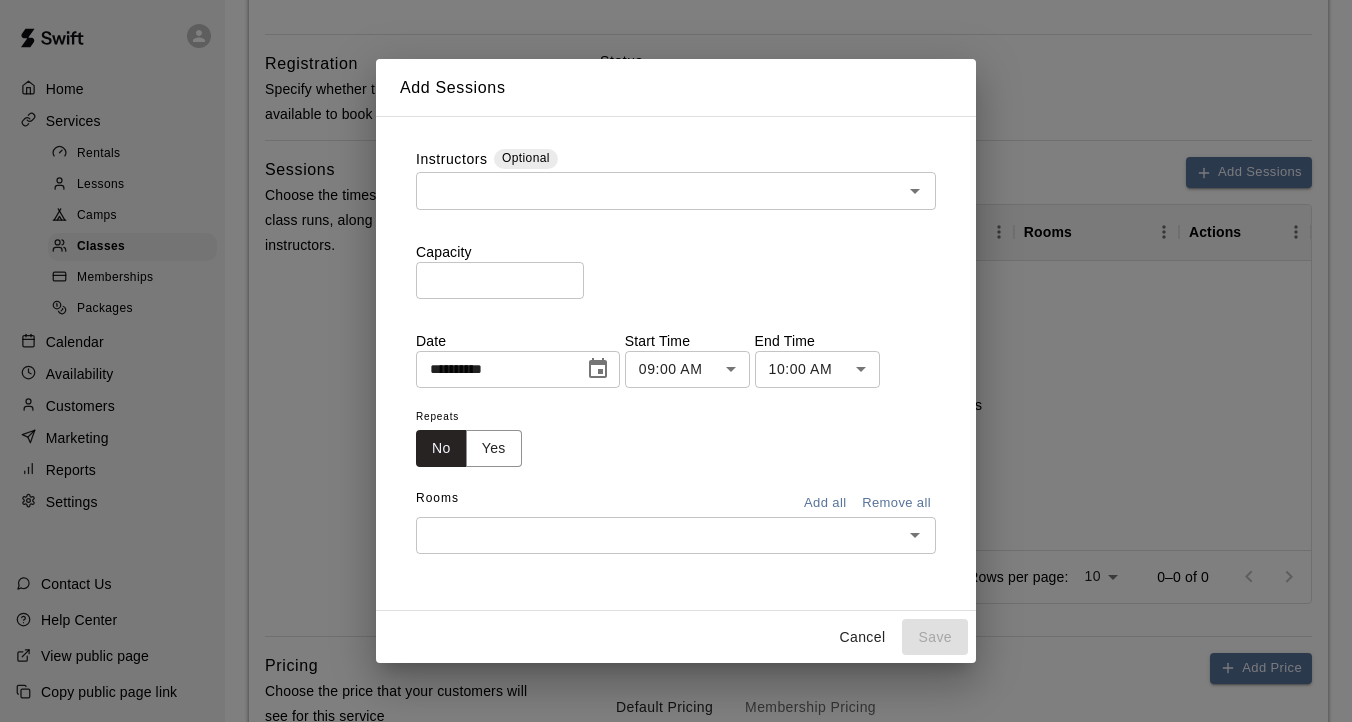 click at bounding box center [659, 190] 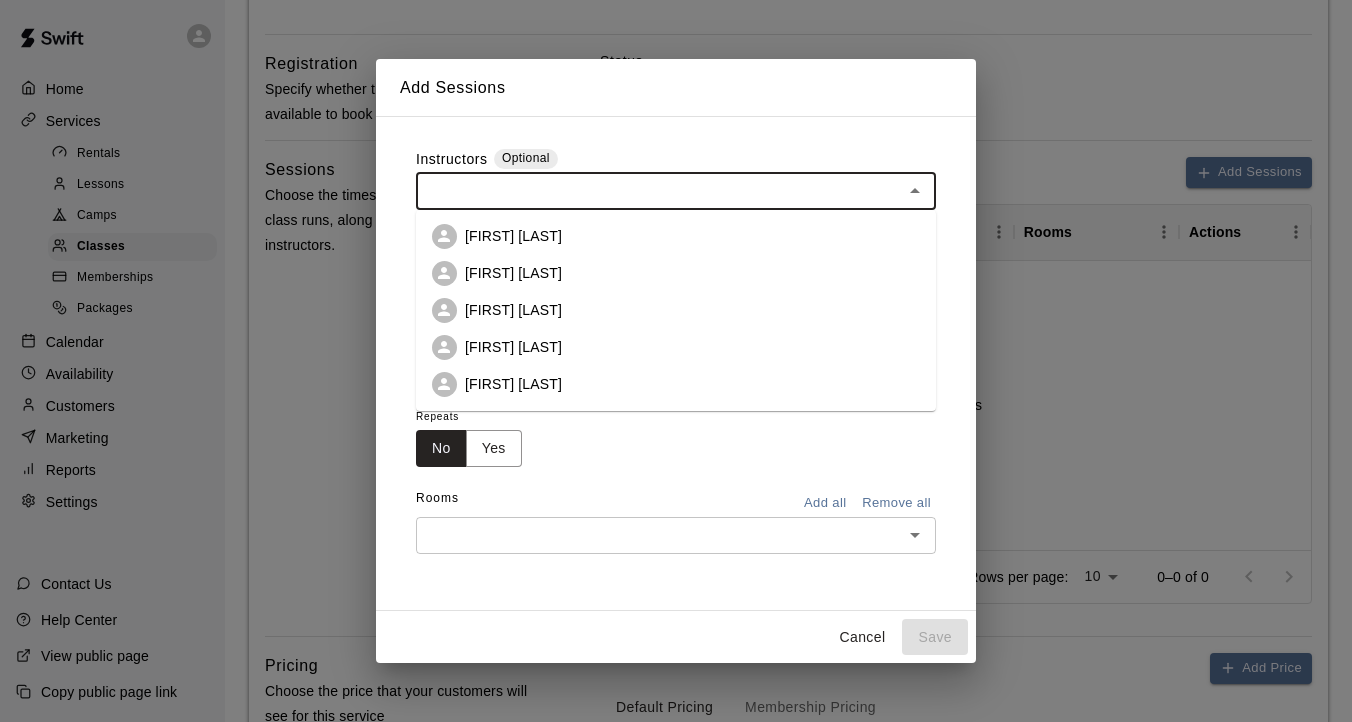 click on "[FIRST] [LAST]" at bounding box center (513, 384) 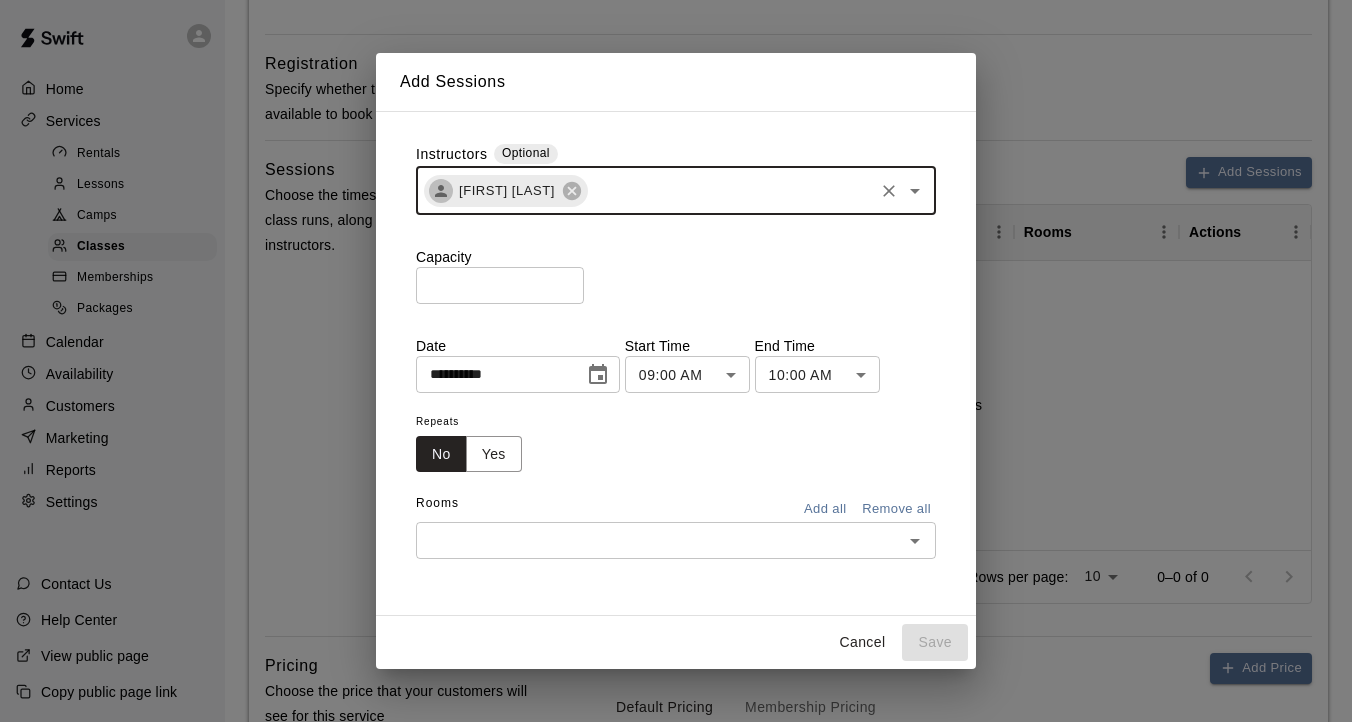 click on "*" at bounding box center (500, 285) 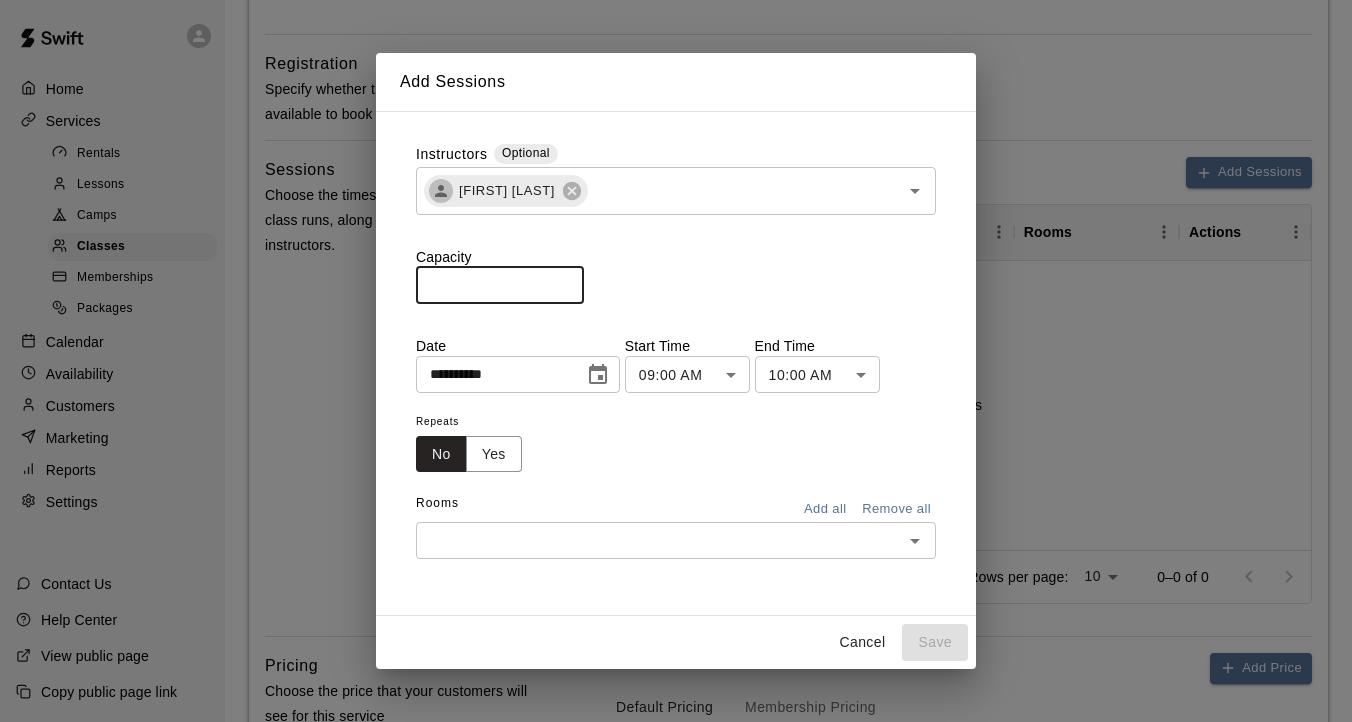 type on "**" 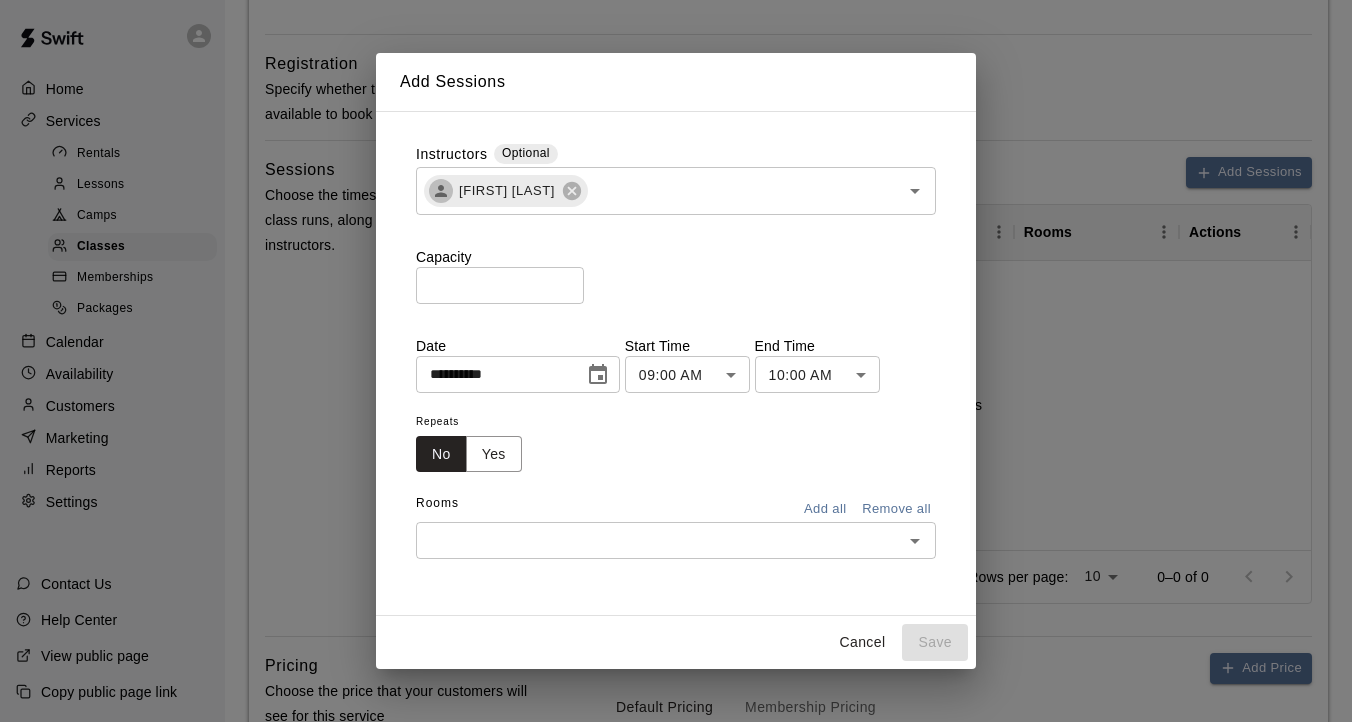 click on "**********" at bounding box center (676, 198) 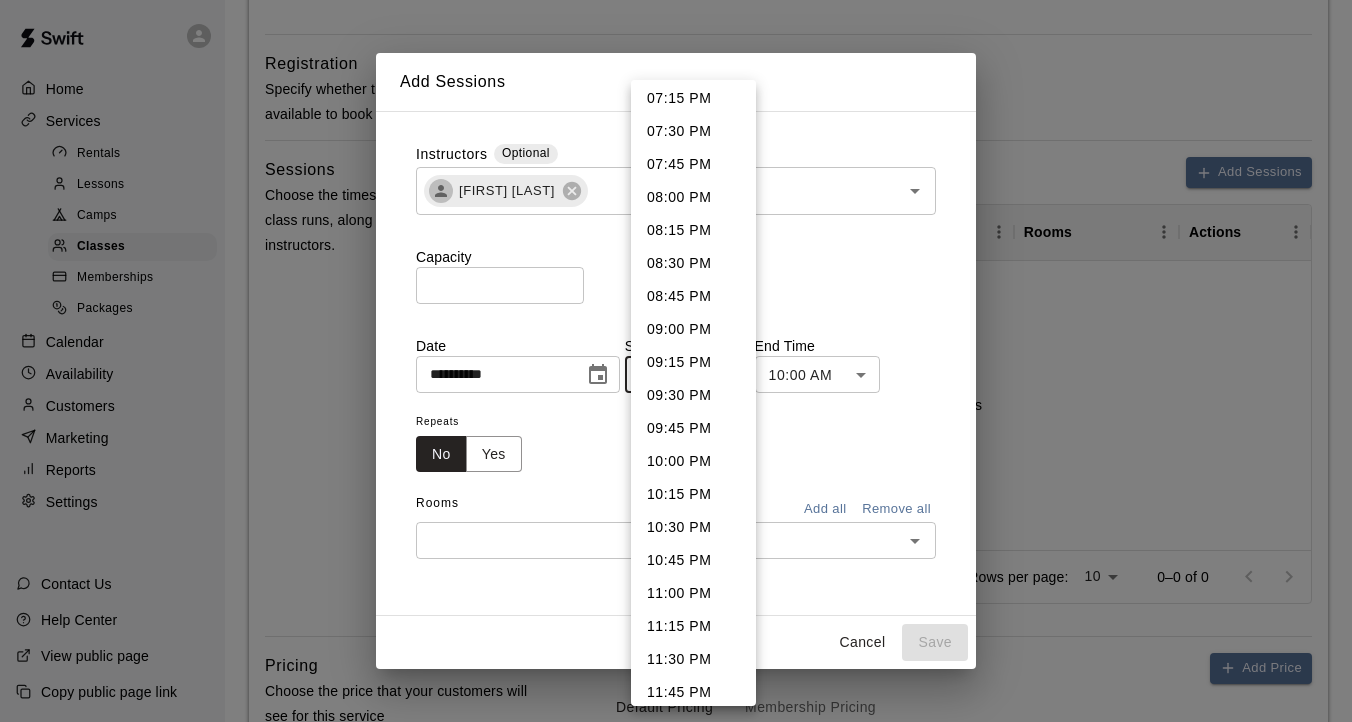 scroll, scrollTop: 2558, scrollLeft: 0, axis: vertical 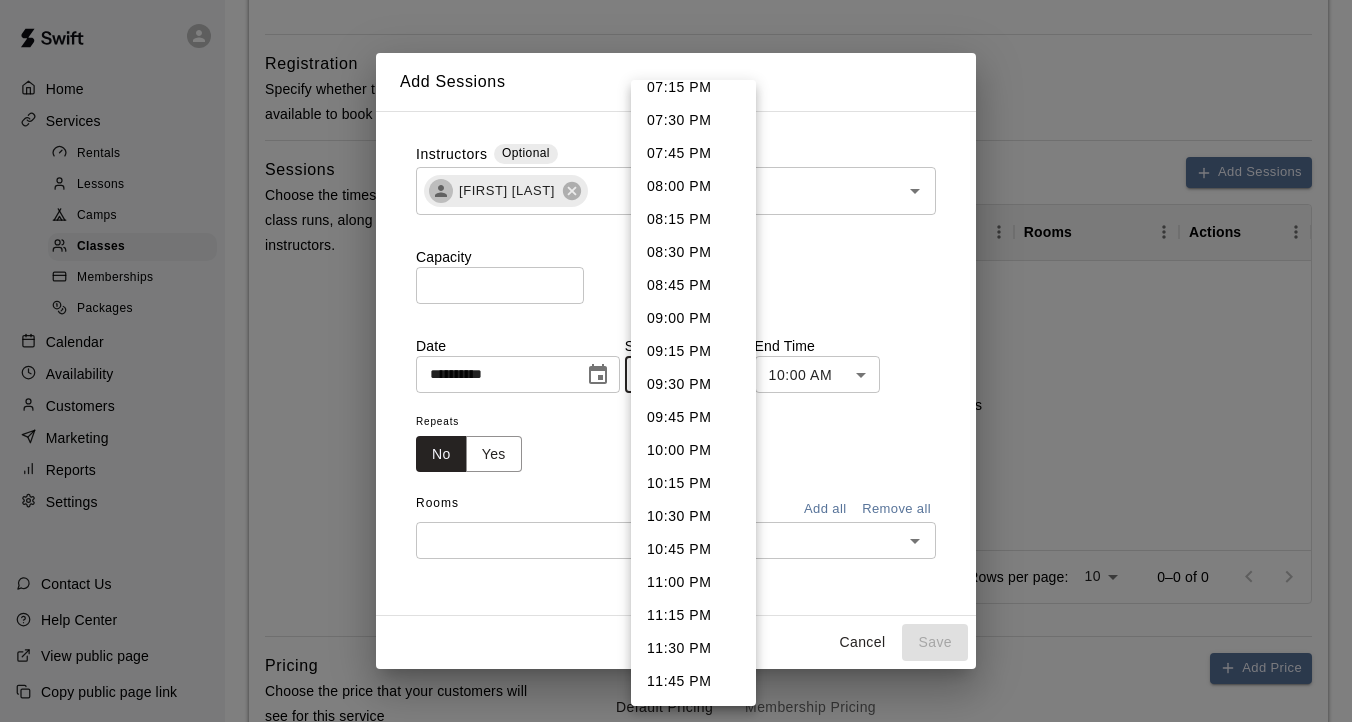 click on "08:00 PM" at bounding box center [693, 186] 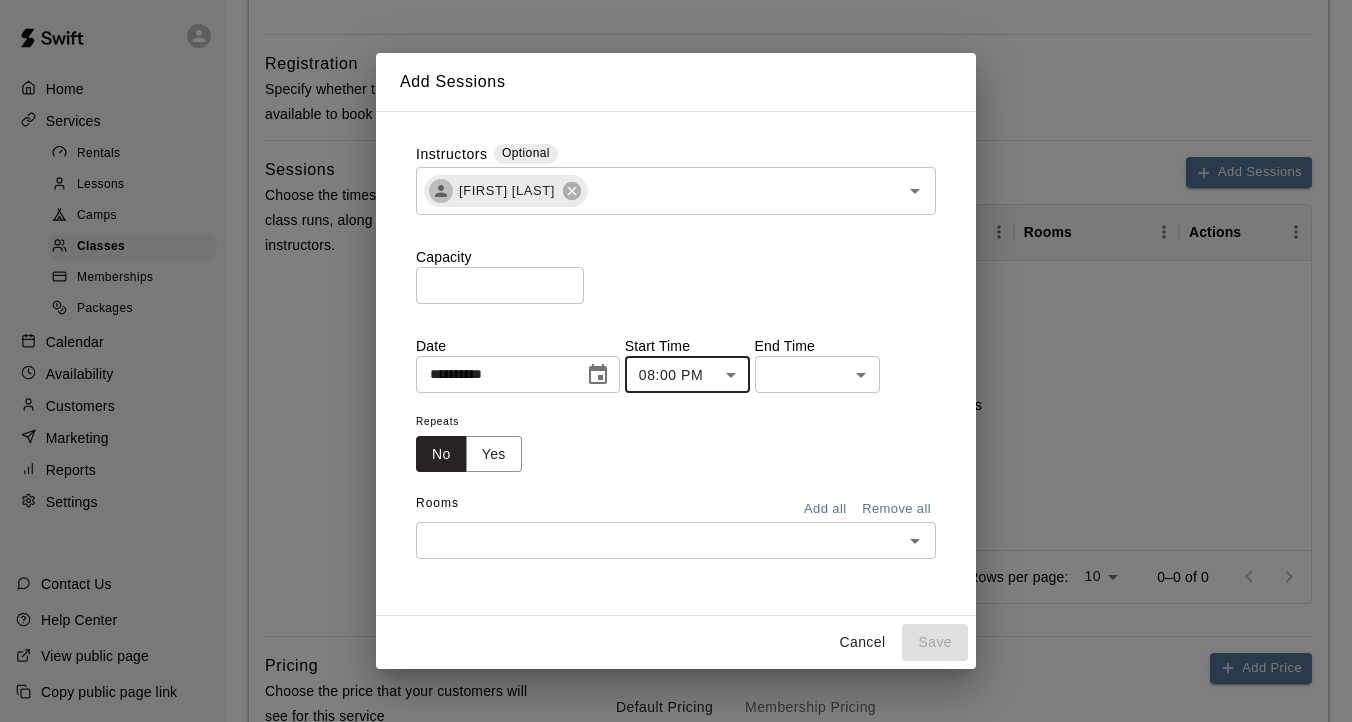 click on "**********" at bounding box center [676, 198] 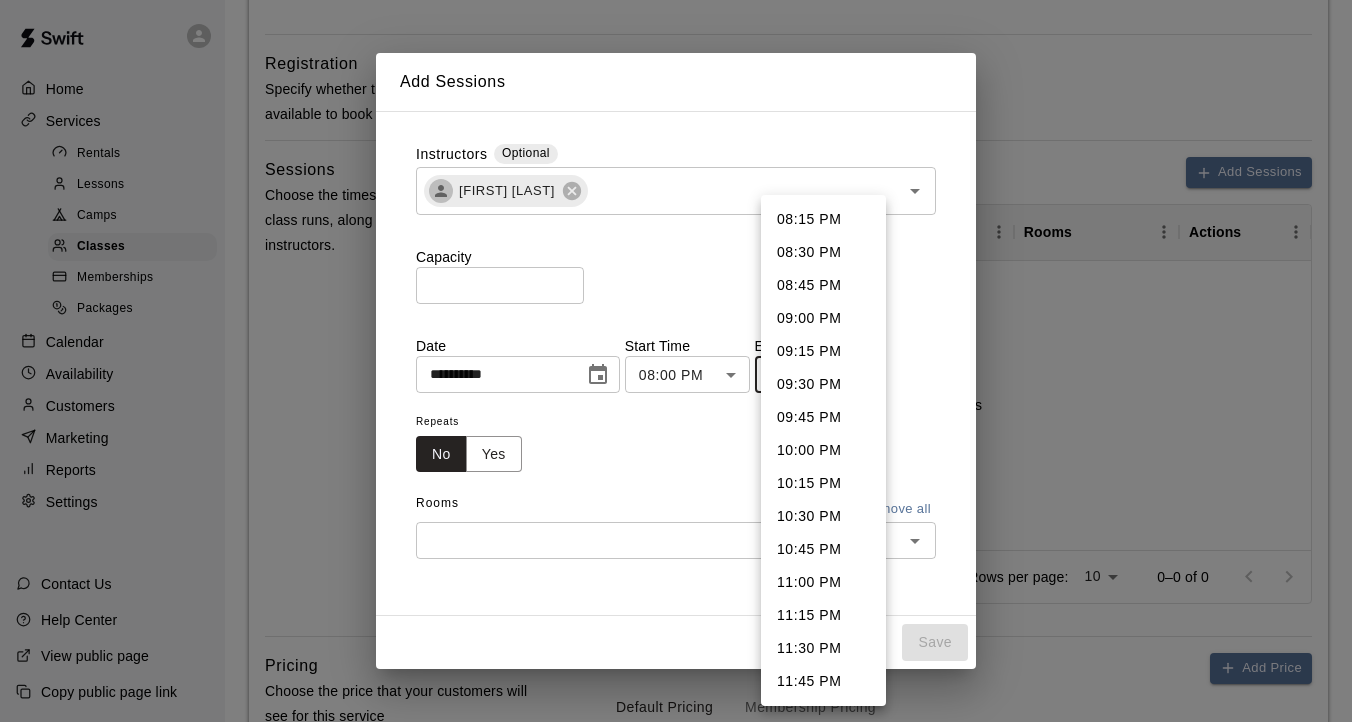 click on "09:30 PM" at bounding box center [823, 384] 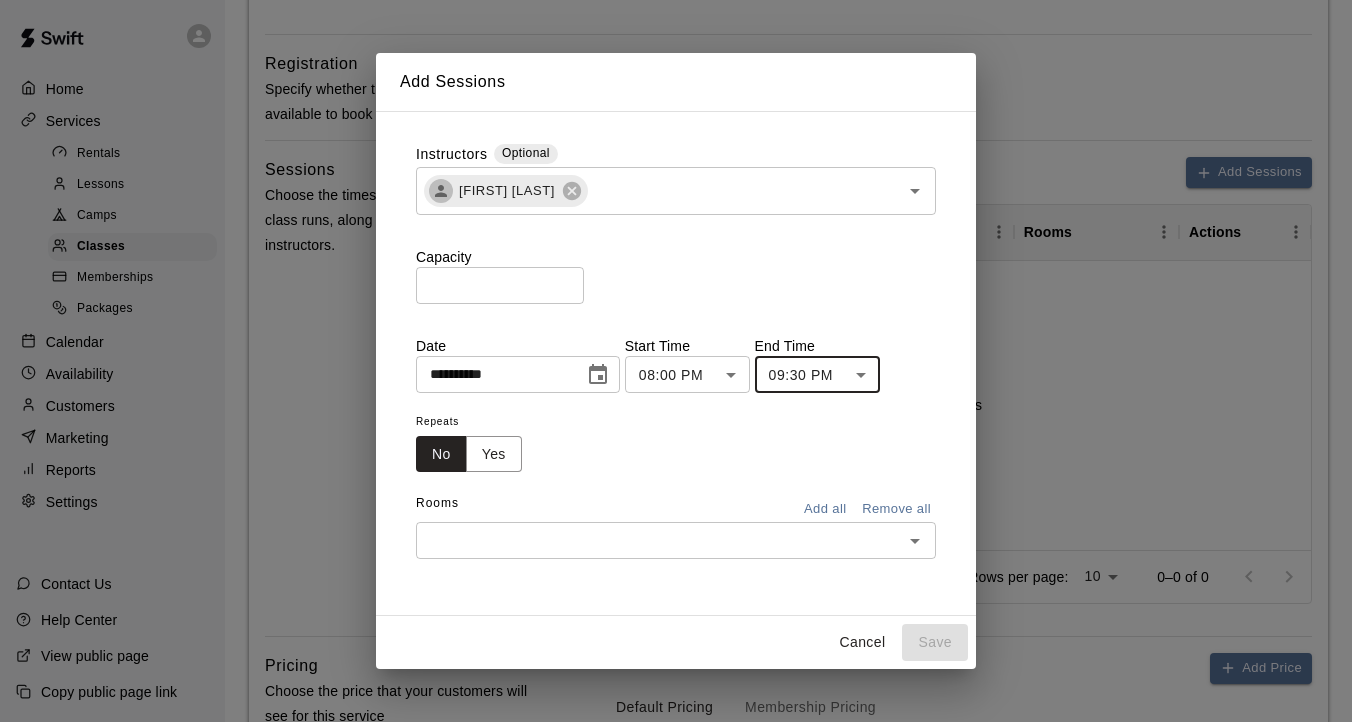 click on "Add all" at bounding box center (825, 509) 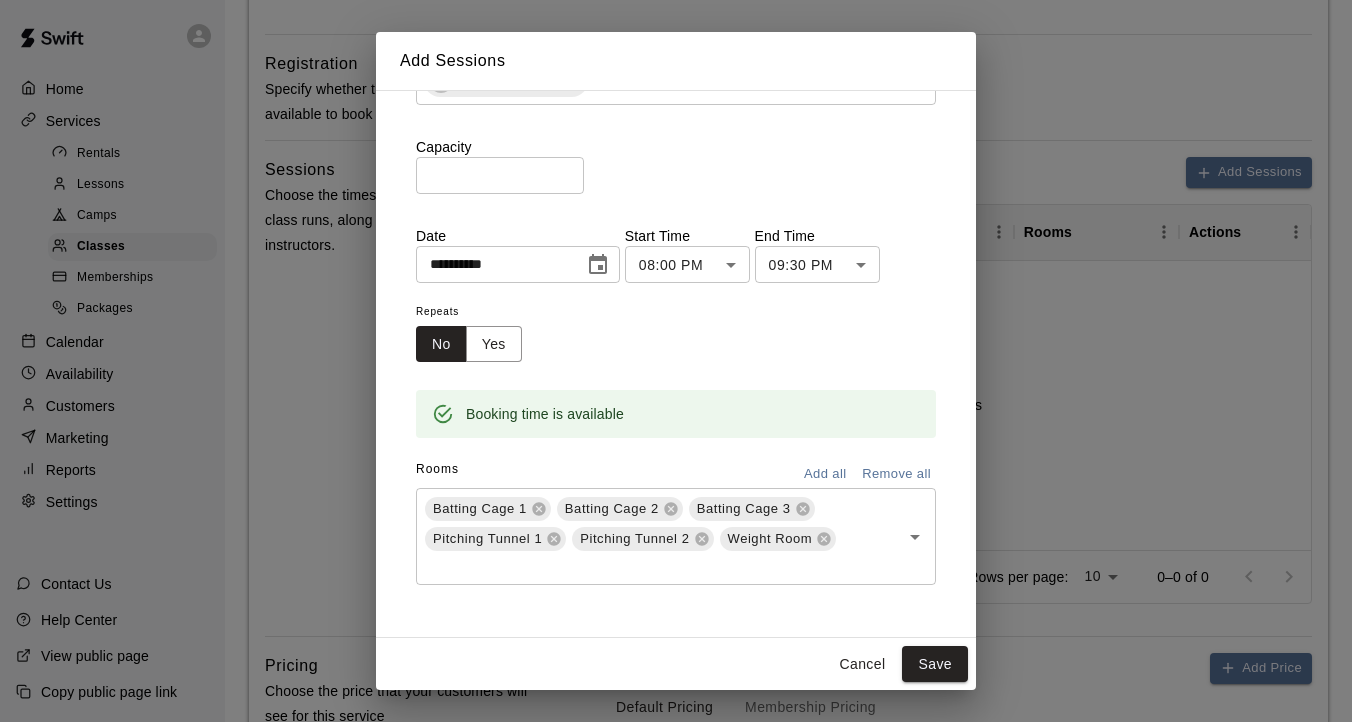 scroll, scrollTop: 93, scrollLeft: 0, axis: vertical 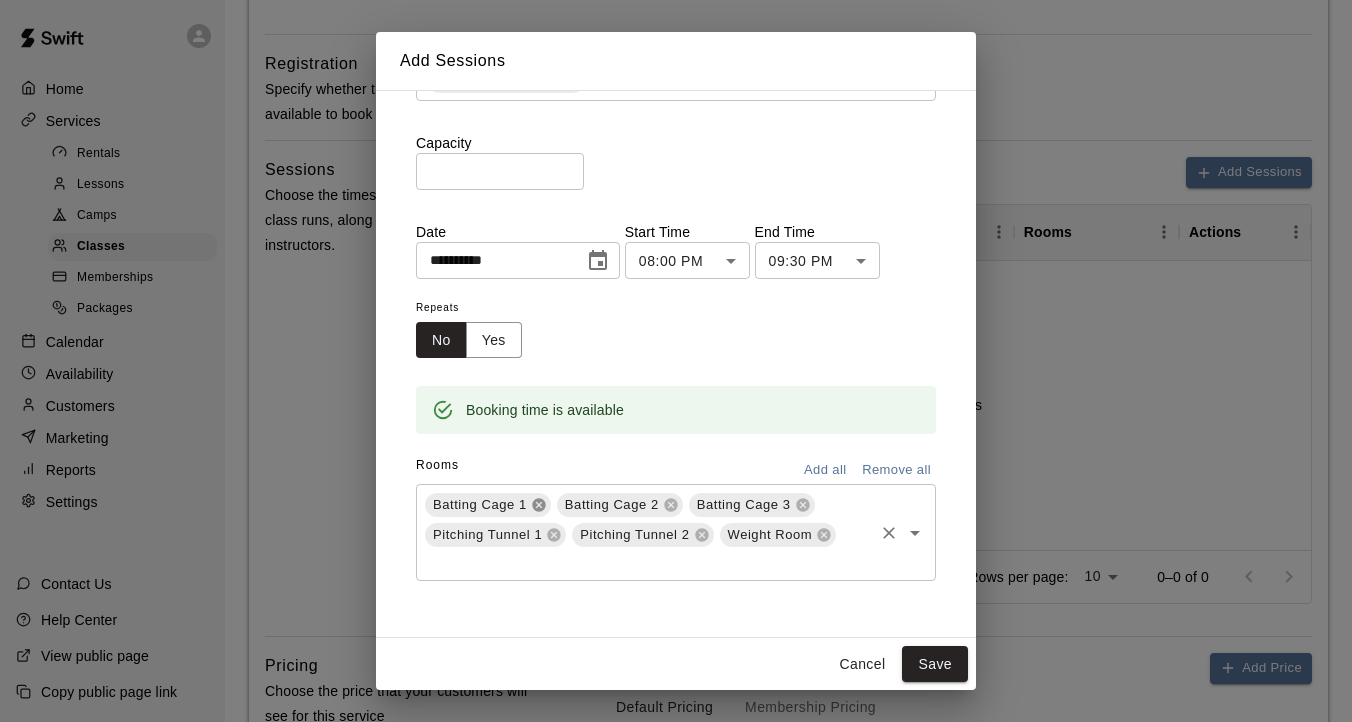 click 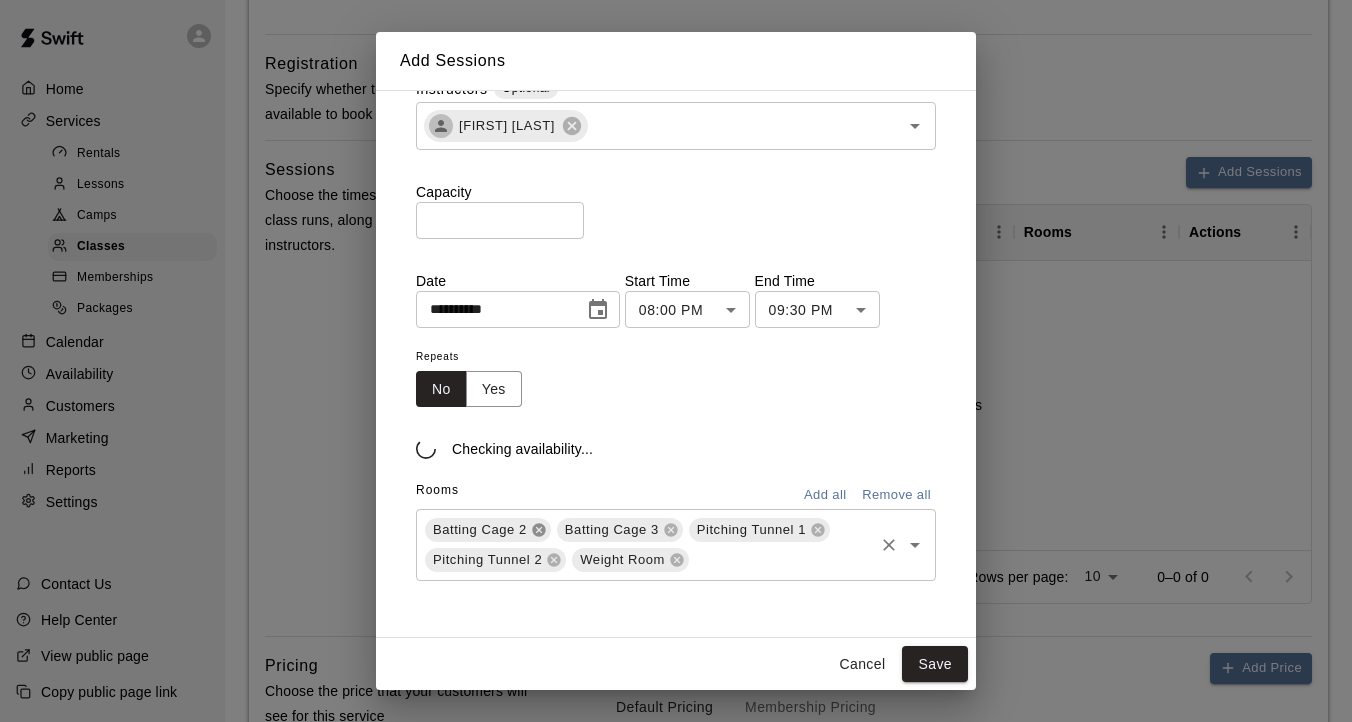 scroll, scrollTop: 68, scrollLeft: 0, axis: vertical 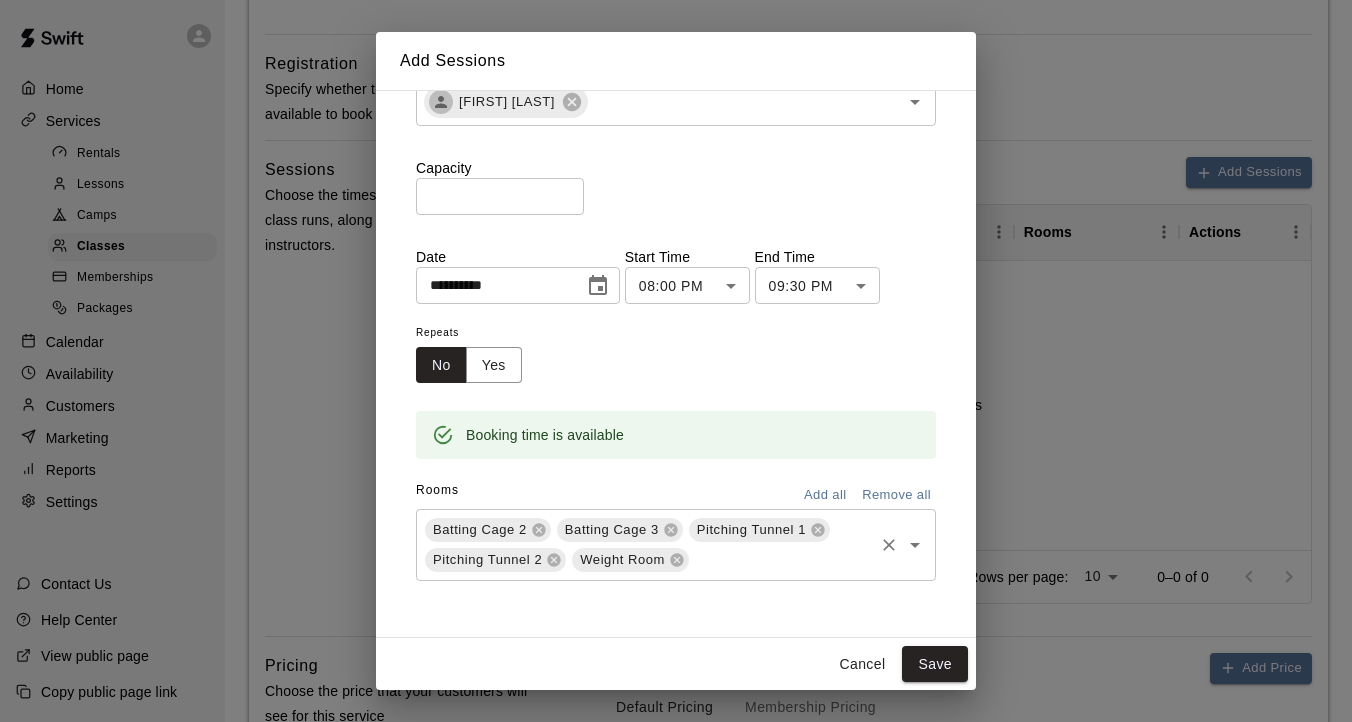 click on "Batting Cage 2" at bounding box center [488, 530] 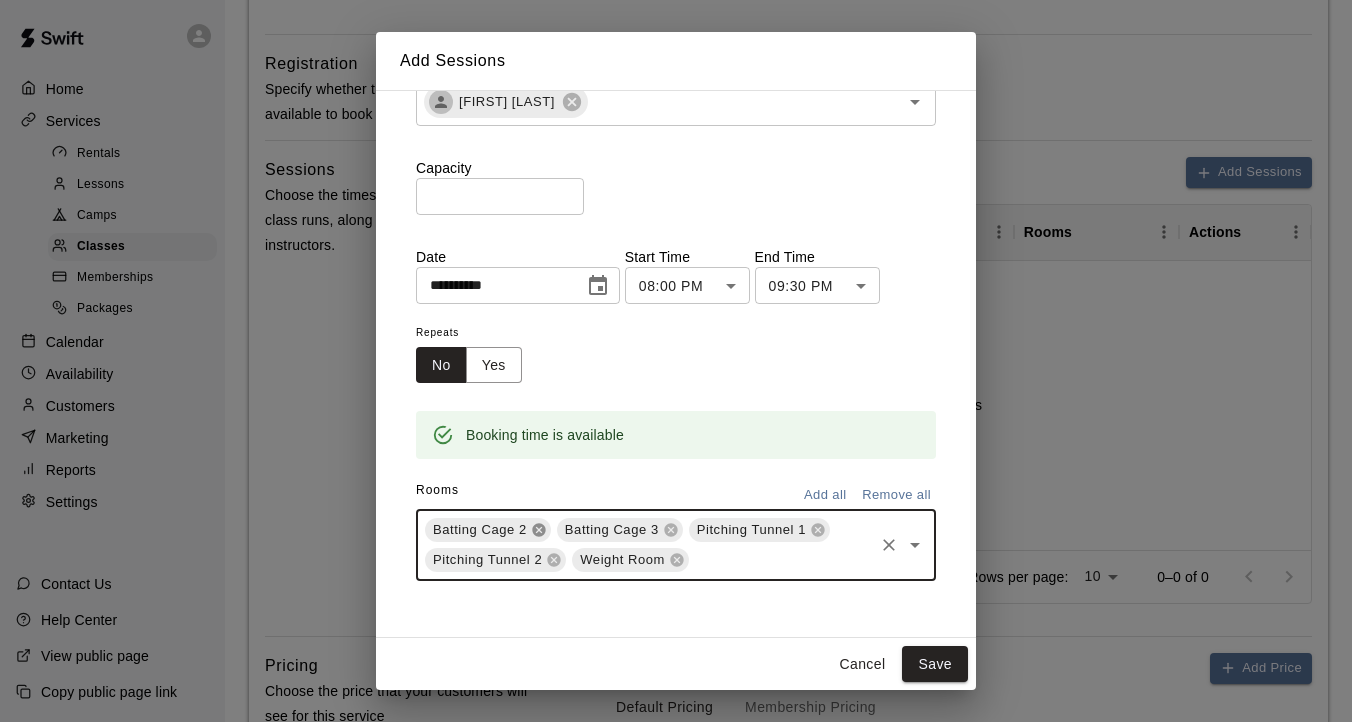 click 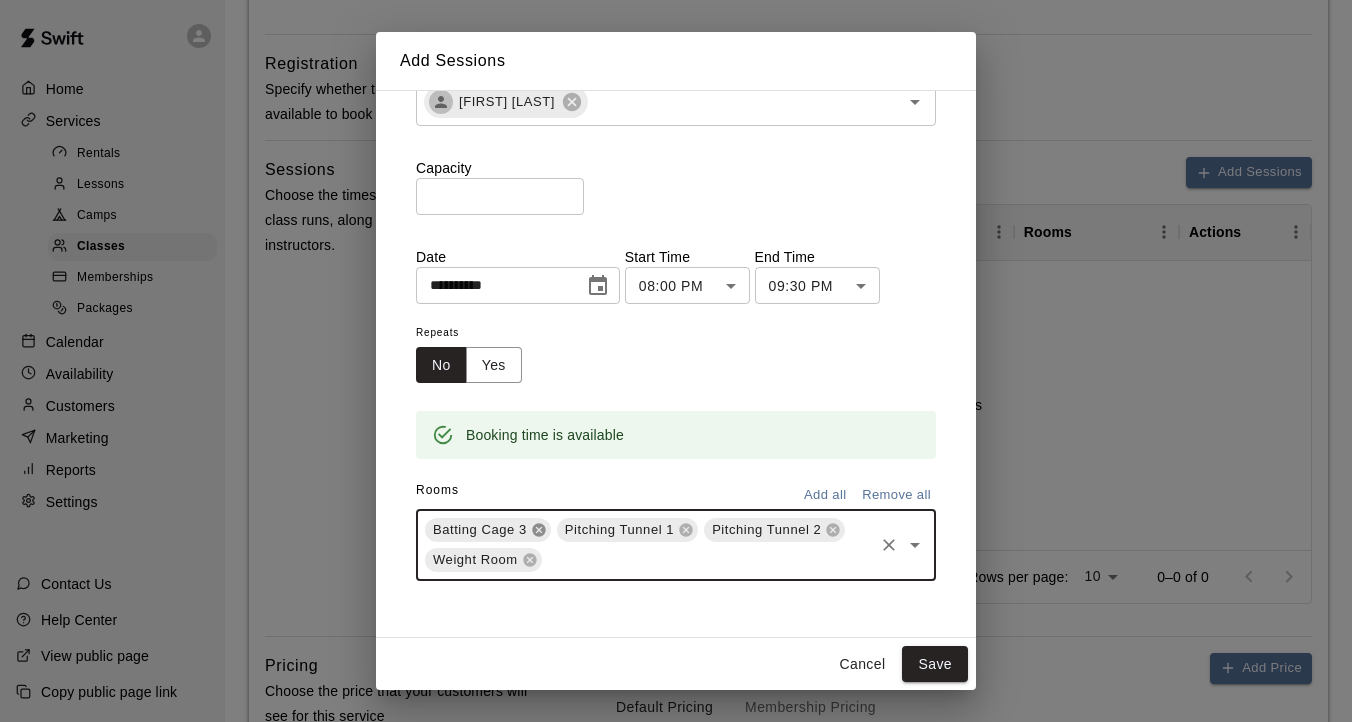 click 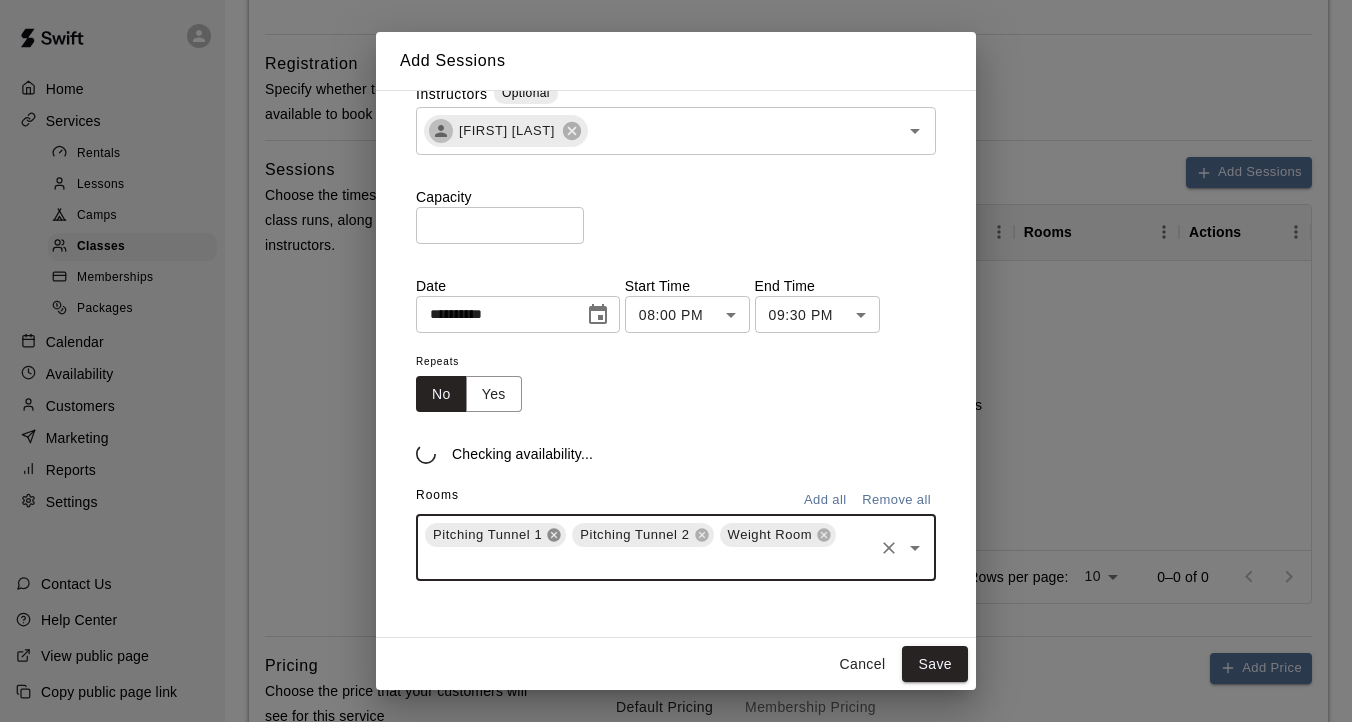scroll, scrollTop: 63, scrollLeft: 0, axis: vertical 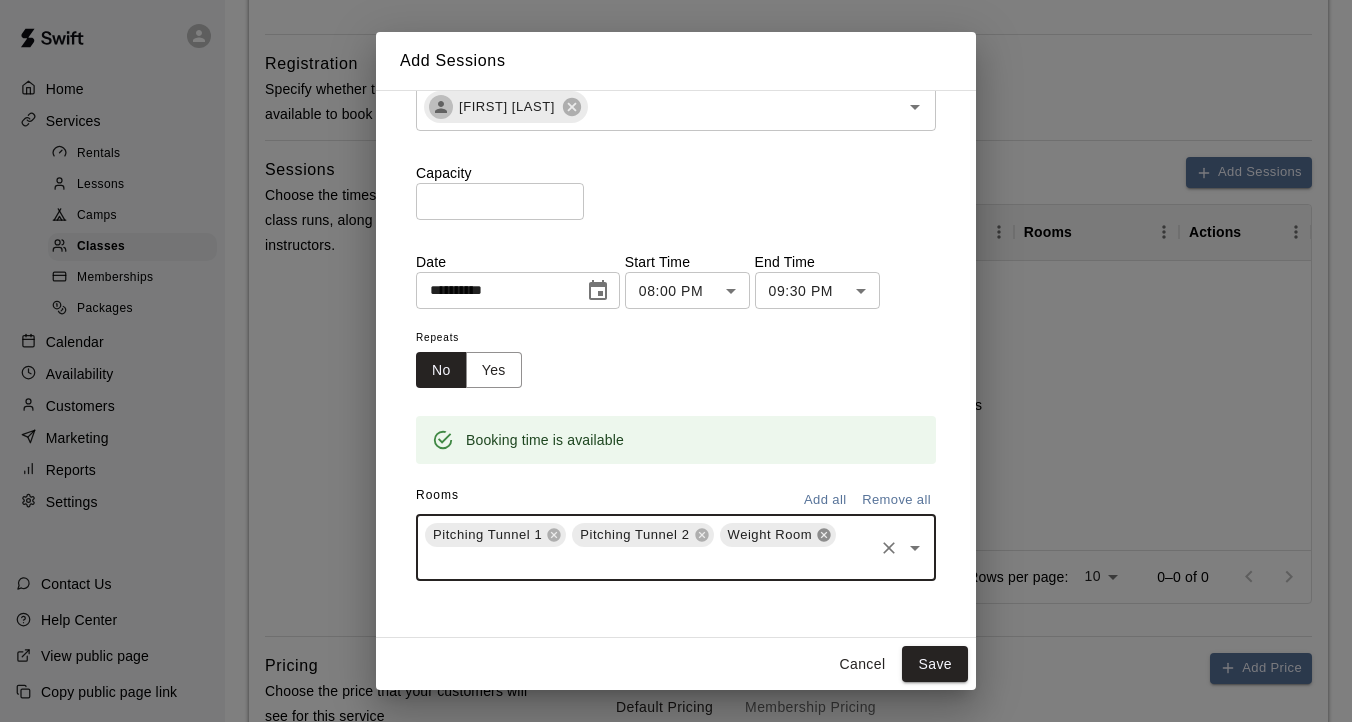 click 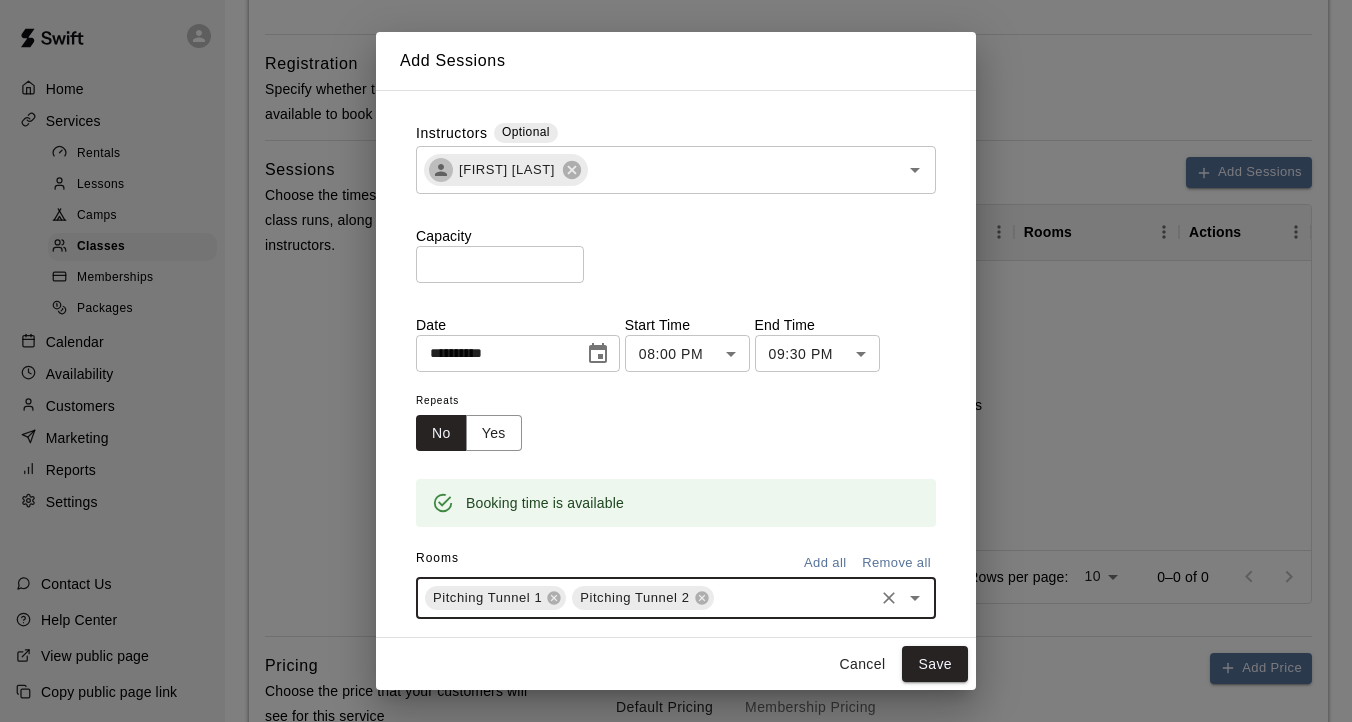 scroll, scrollTop: 38, scrollLeft: 0, axis: vertical 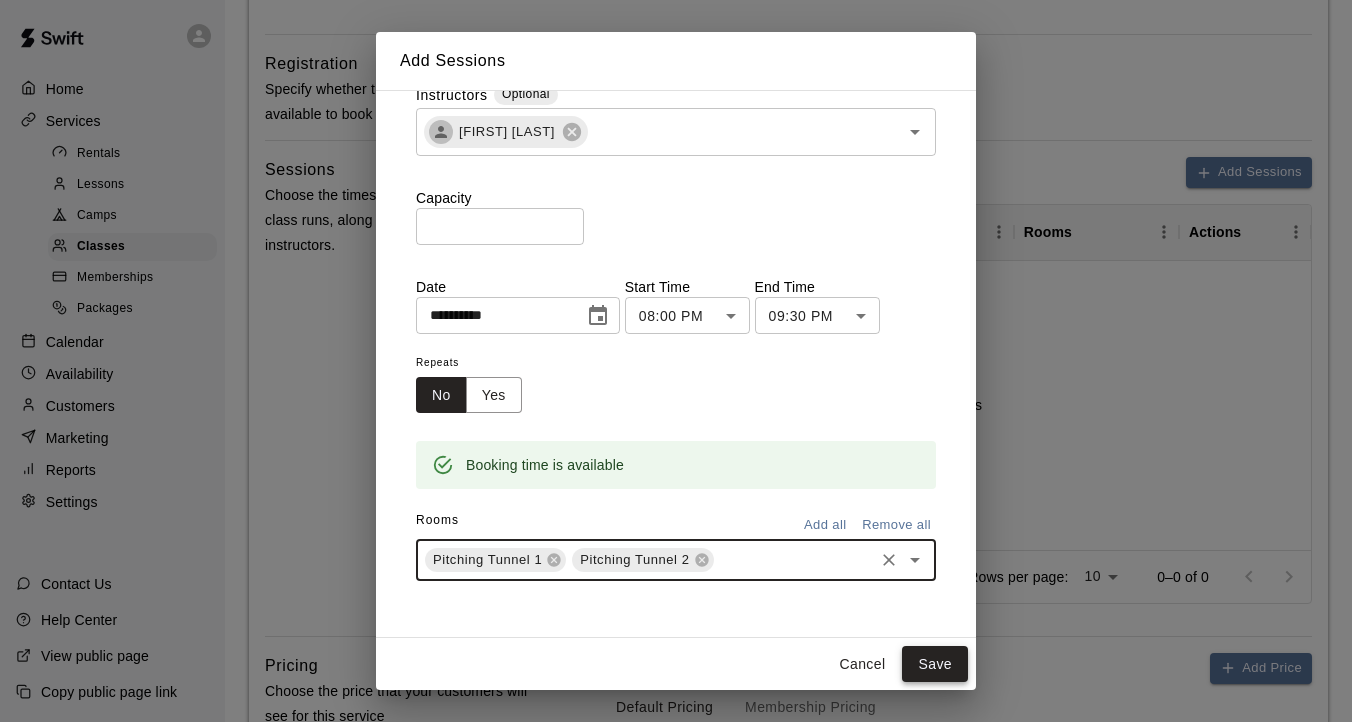 click on "Save" at bounding box center [935, 664] 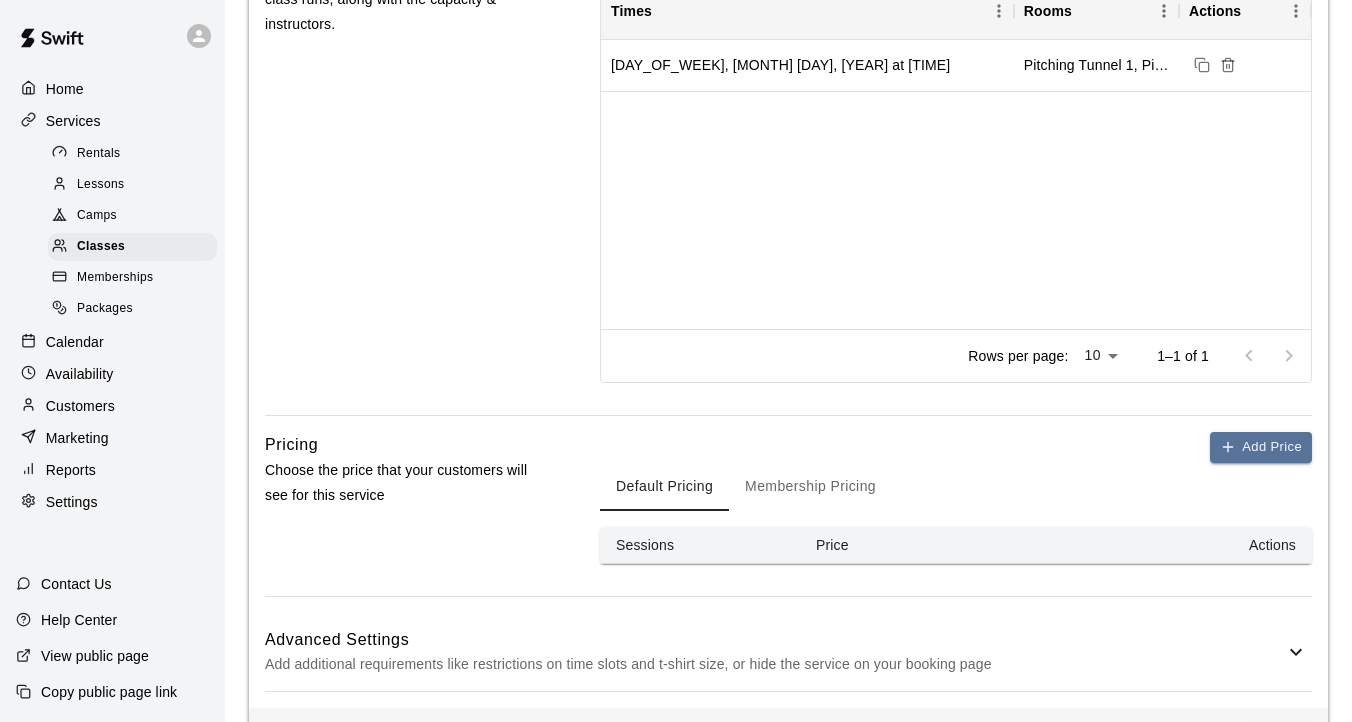scroll, scrollTop: 862, scrollLeft: 0, axis: vertical 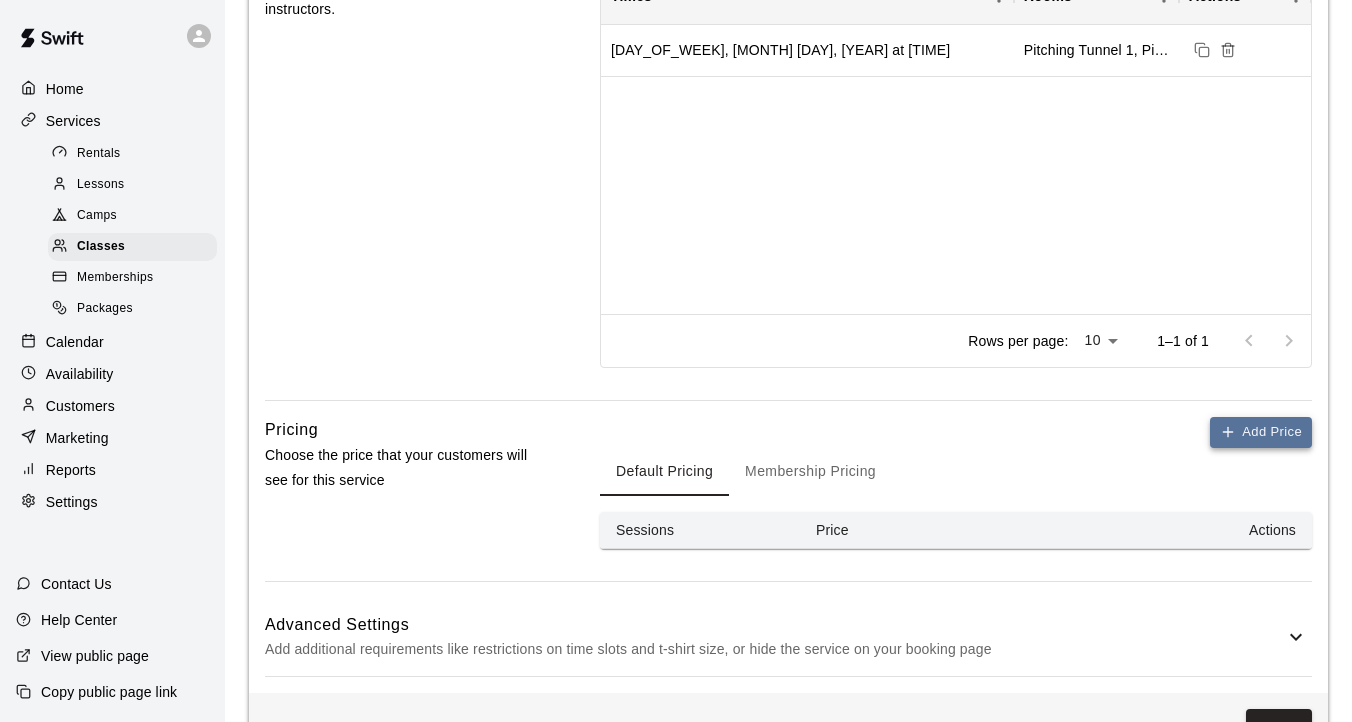 click on "Add Price" at bounding box center (1261, 432) 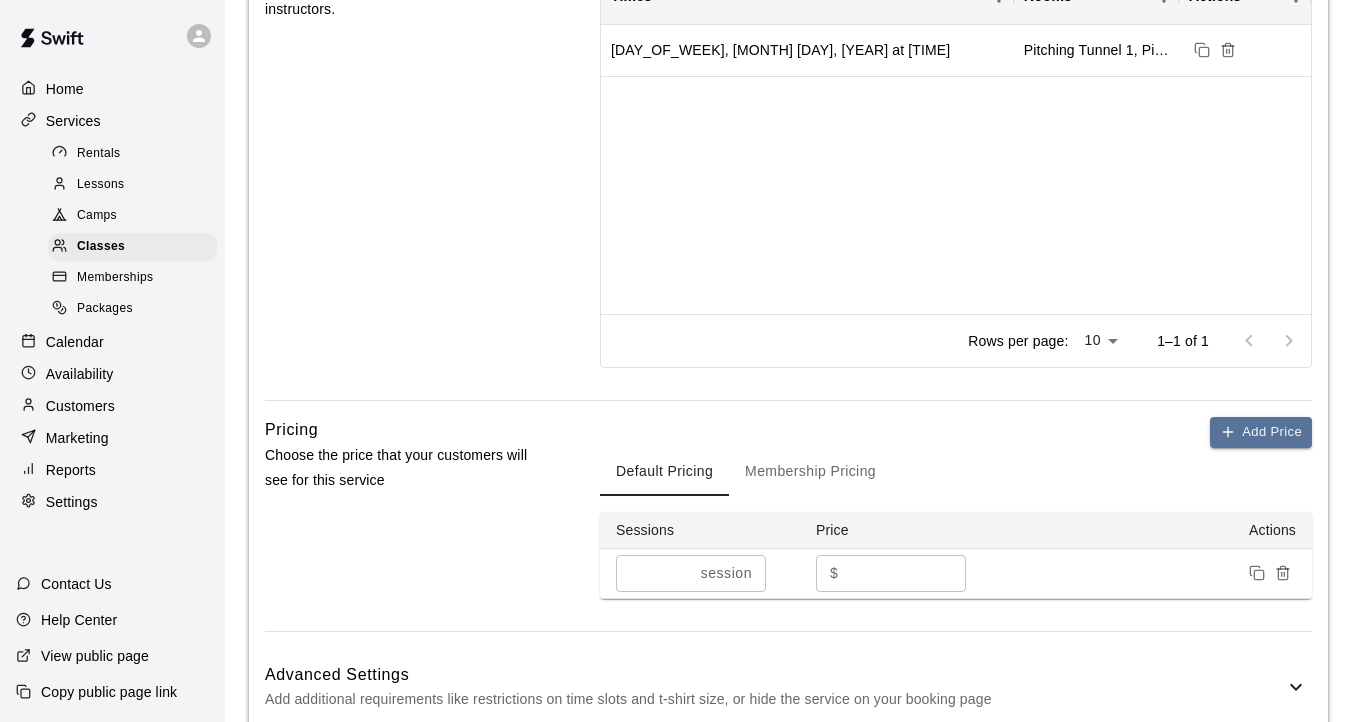 click on "*" at bounding box center [906, 573] 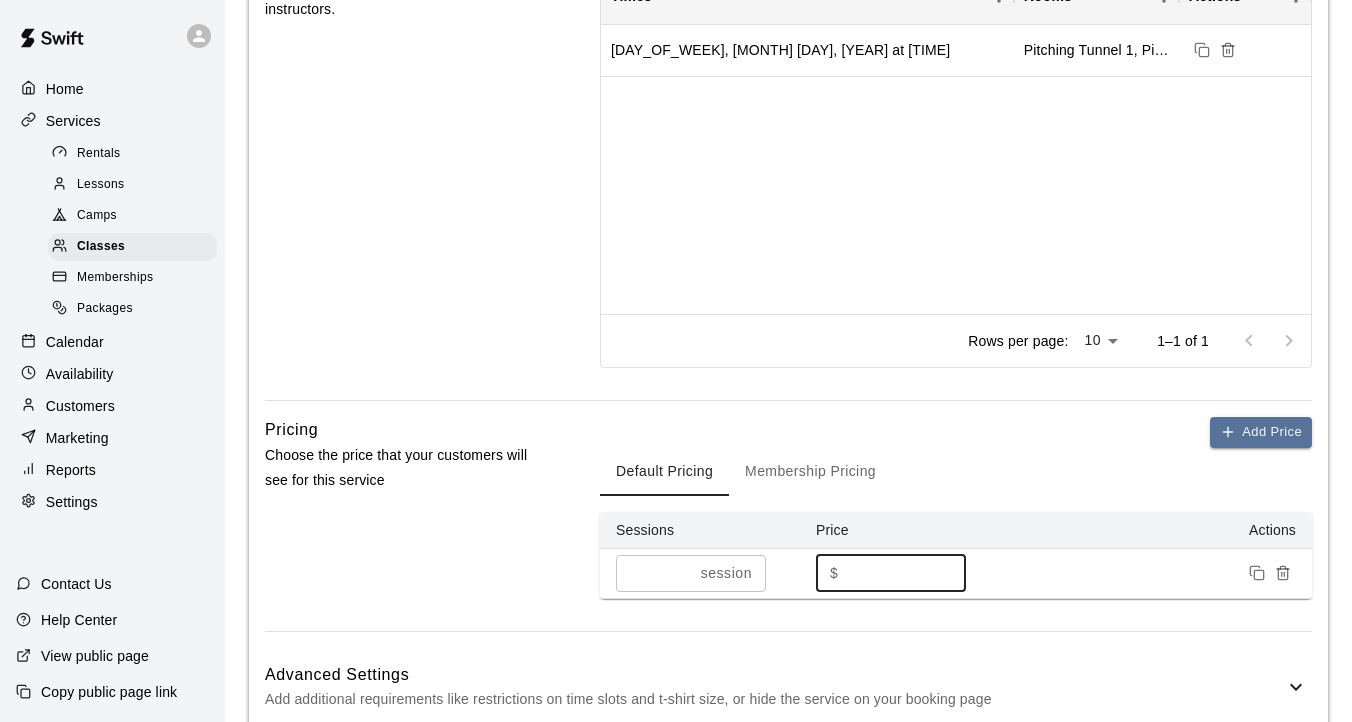 drag, startPoint x: 834, startPoint y: 580, endPoint x: 792, endPoint y: 580, distance: 42 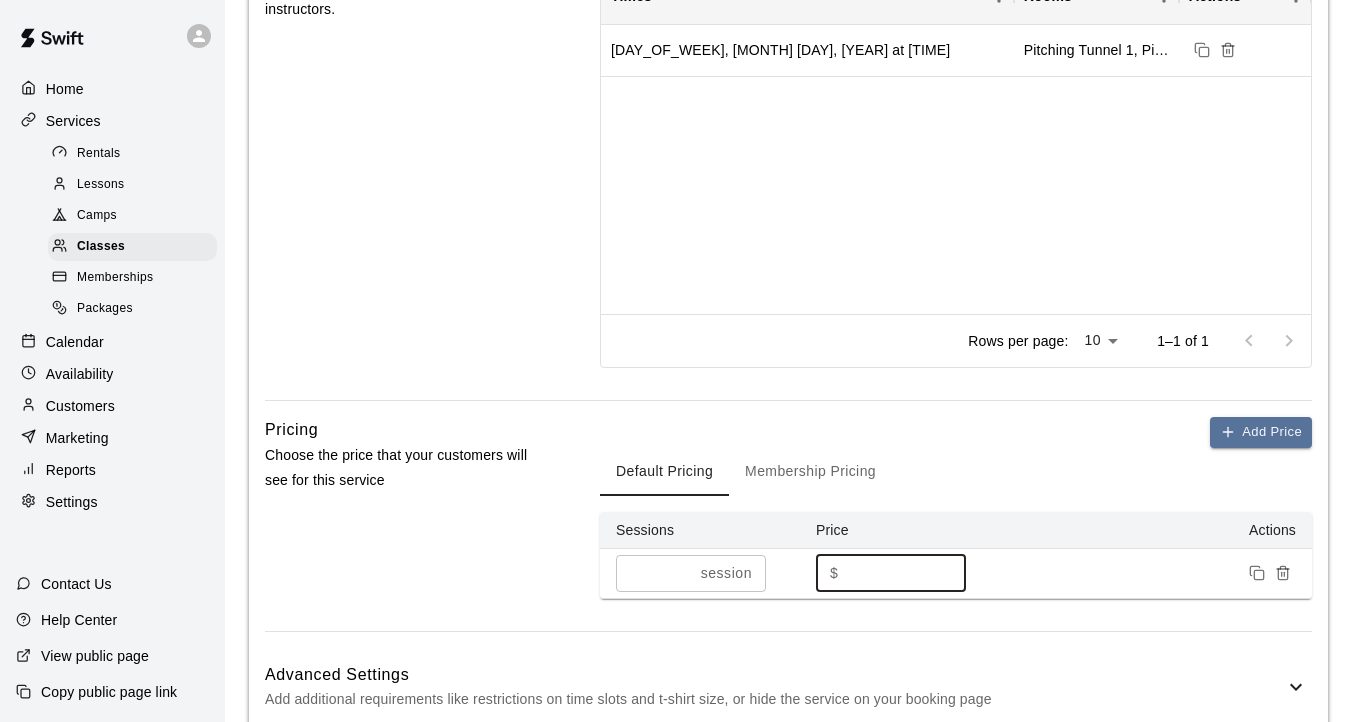 type on "**" 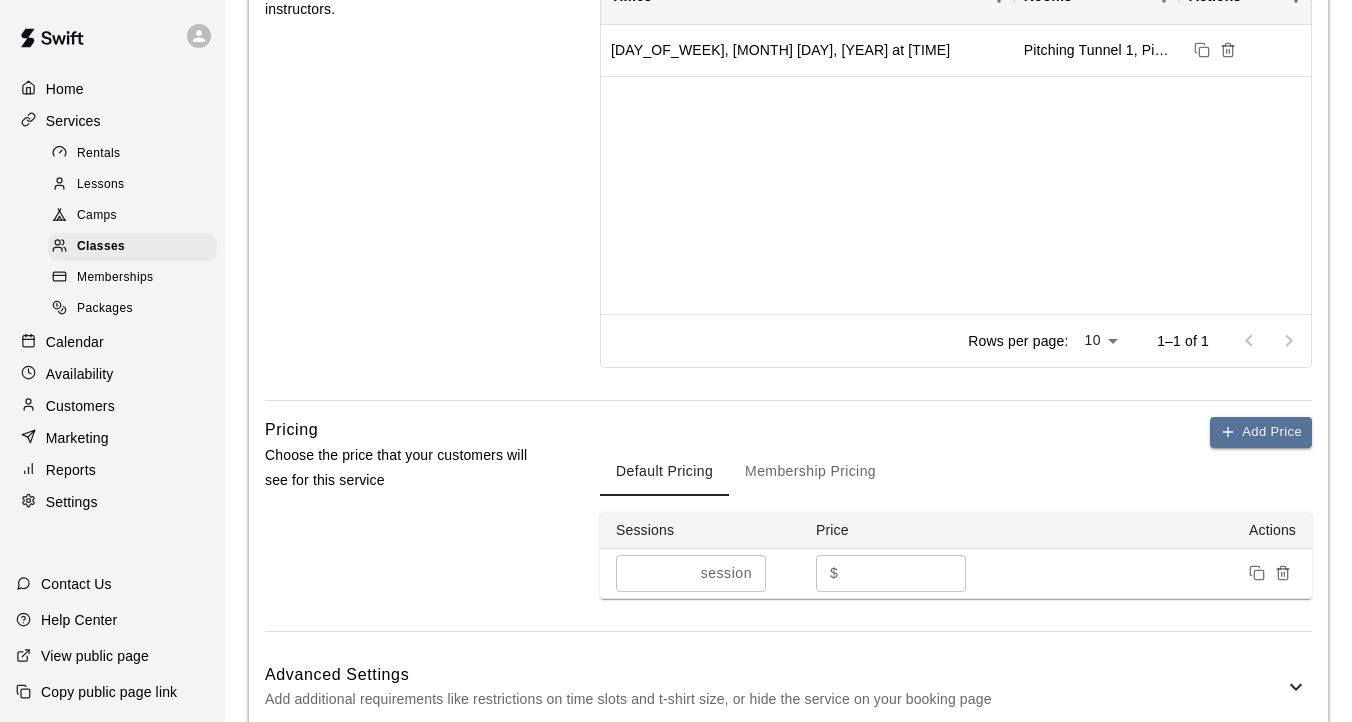 click on "Default Pricing Membership Pricing" at bounding box center [956, 472] 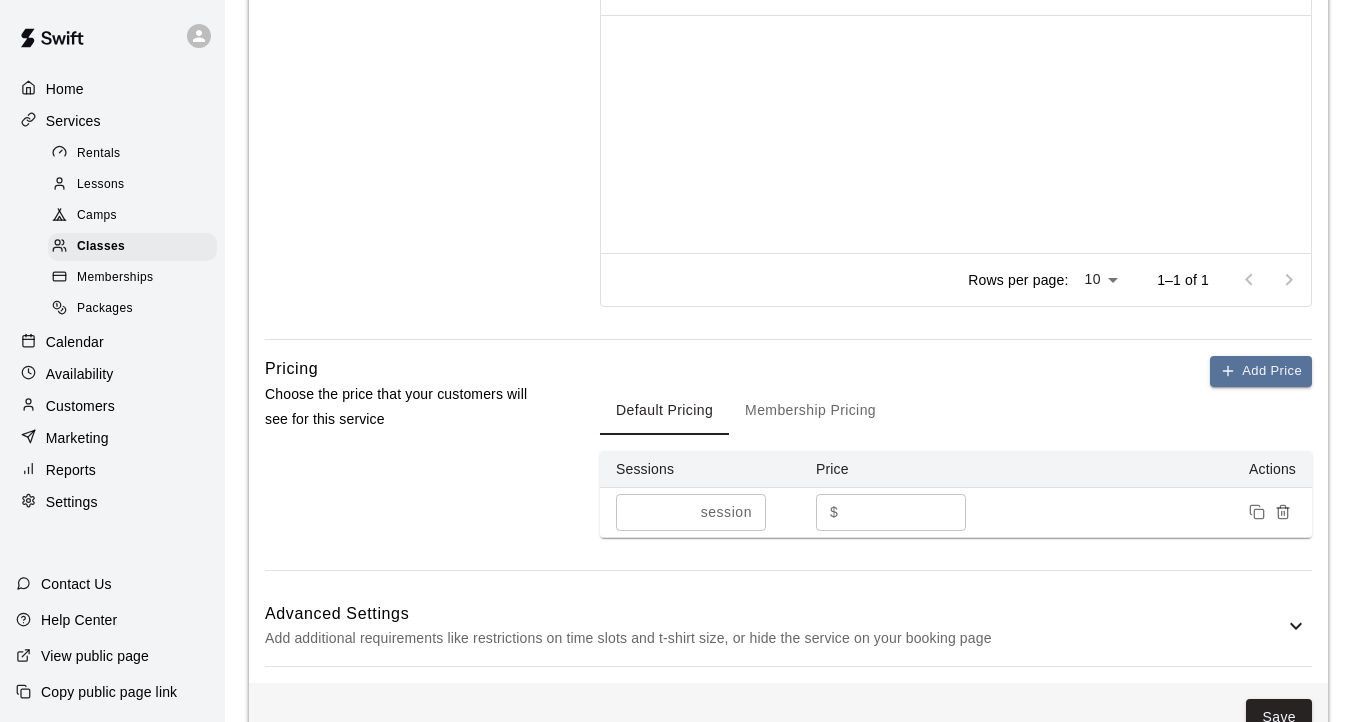 scroll, scrollTop: 976, scrollLeft: 0, axis: vertical 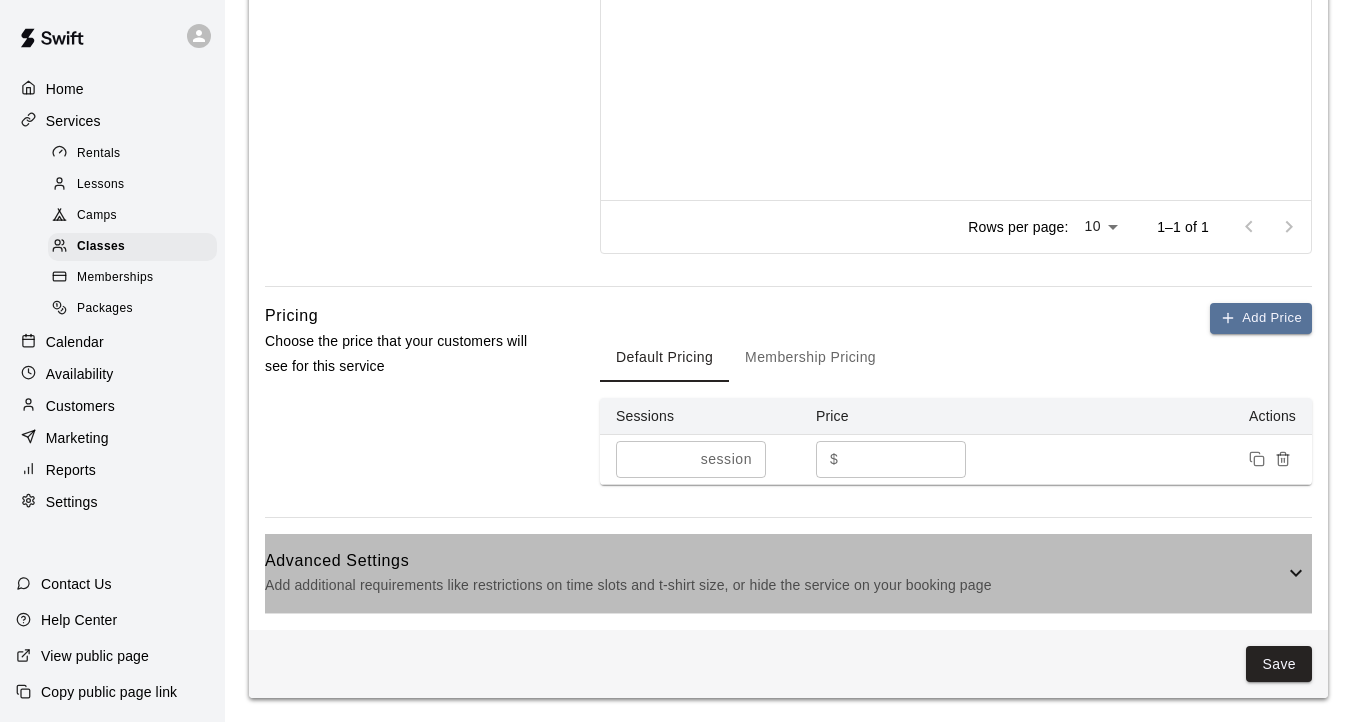 click on "Add additional requirements like restrictions on time slots and t-shirt size, or hide the service on your booking page" at bounding box center (774, 585) 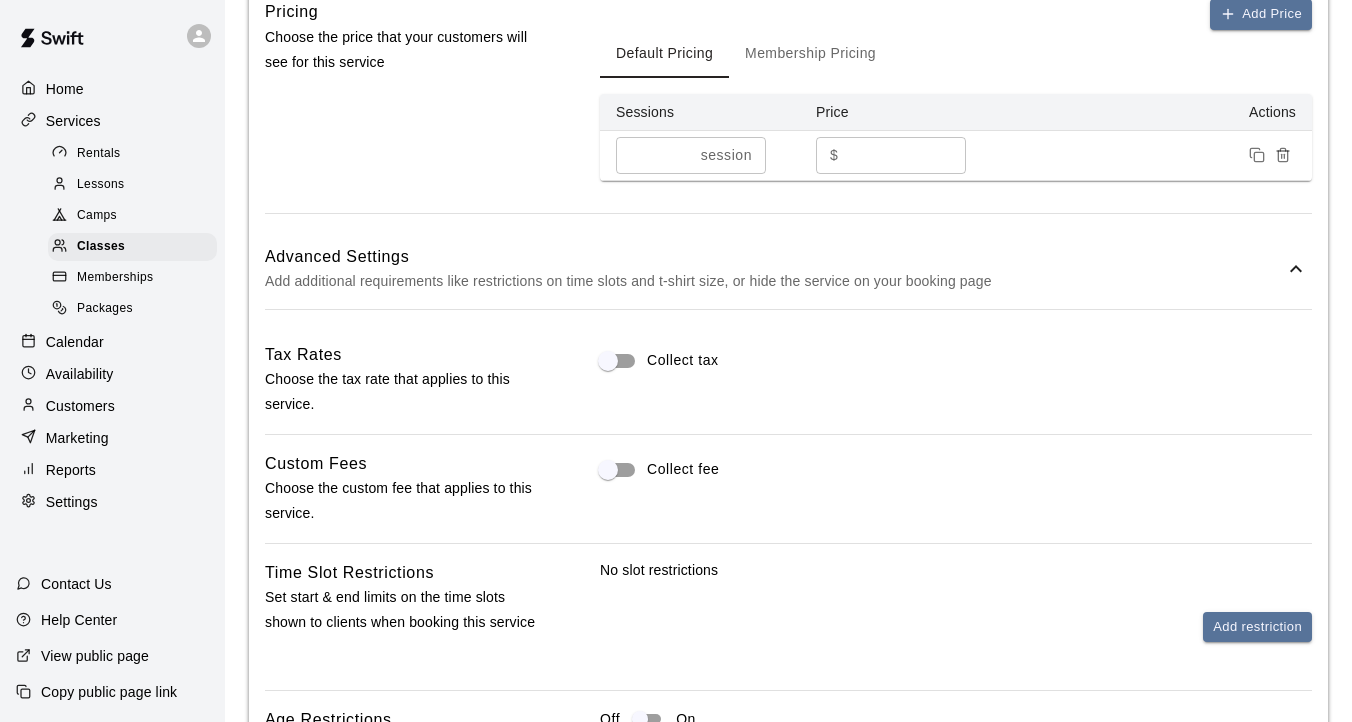 scroll, scrollTop: 1314, scrollLeft: 0, axis: vertical 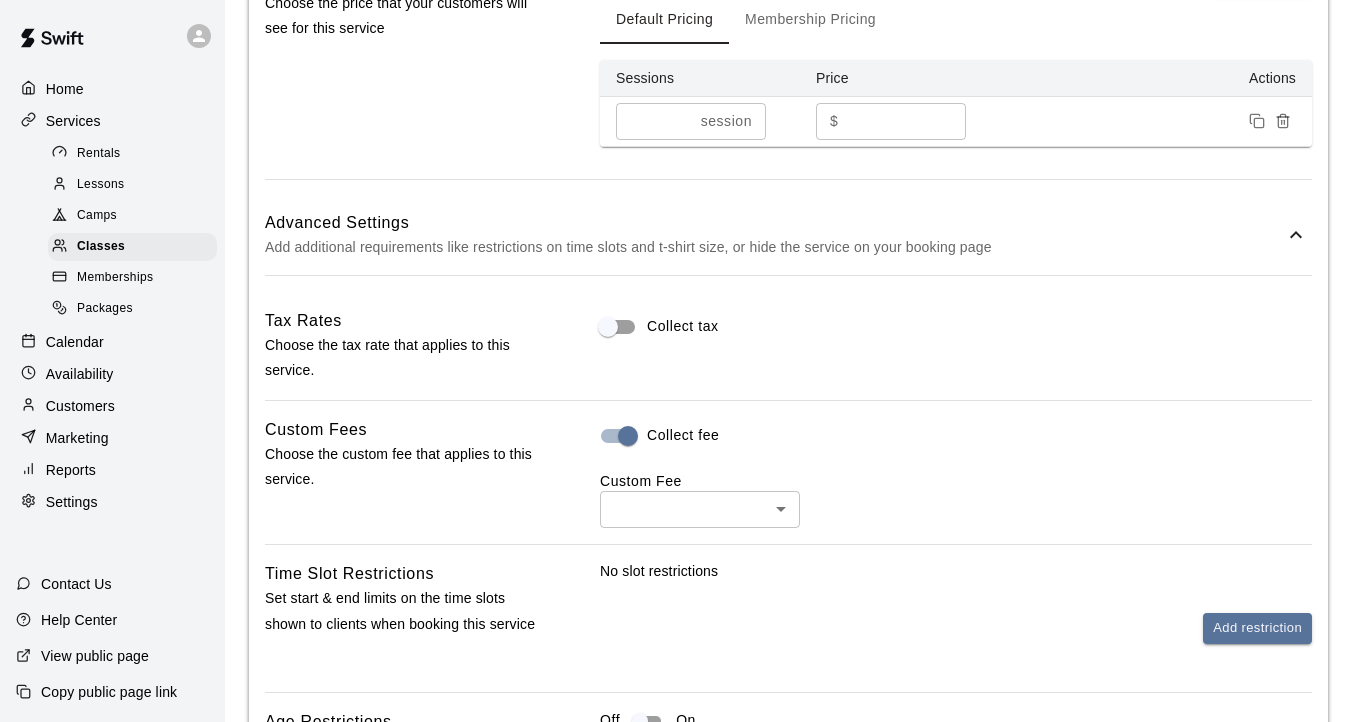 click on "Add Sessions Times Rooms Actions [DAY_OF_WEEK], [MONTH] [DAY], [YEAR] at [TIME] Pitching Tunnel 1, Pitching Tunnel 2 Rows per page: 10 ** 1–1 of 1 Pricing Choose the price that your customers will see for this service Add Price" at bounding box center (676, -16) 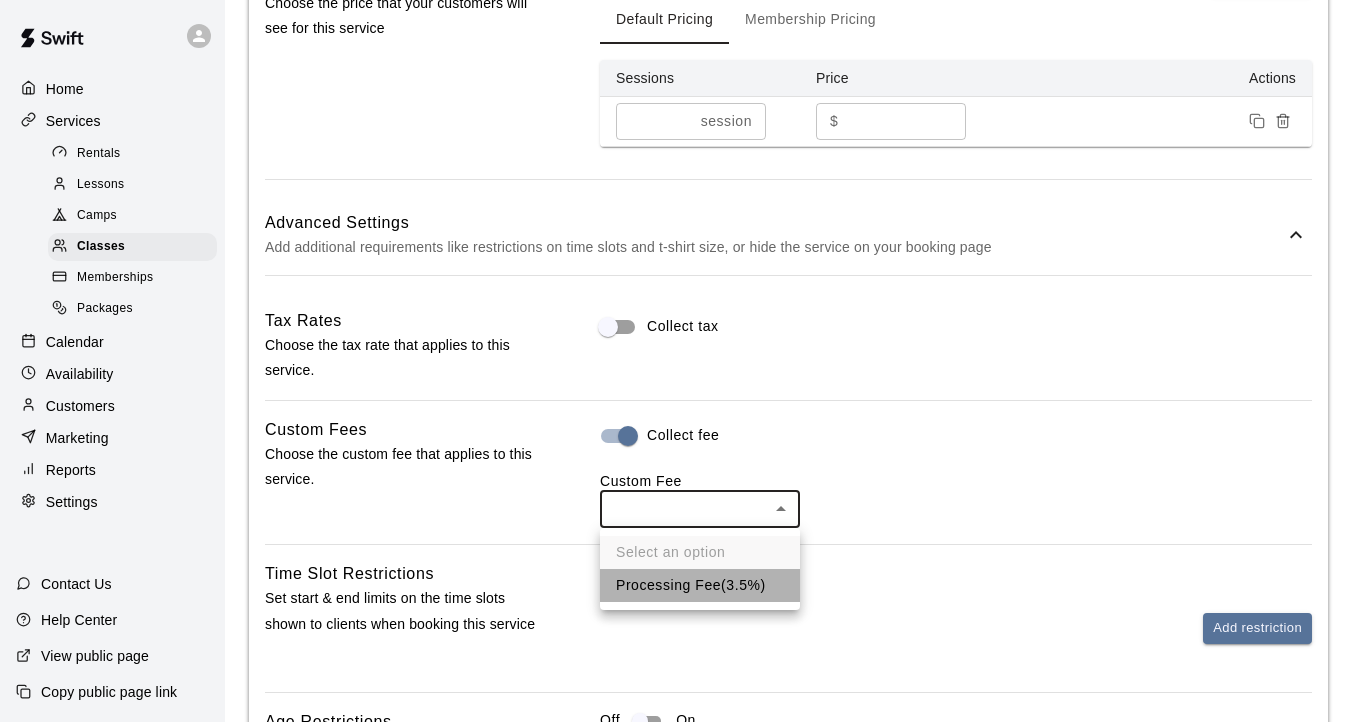click on "Processing Fee  ( 3.5% )" at bounding box center [700, 585] 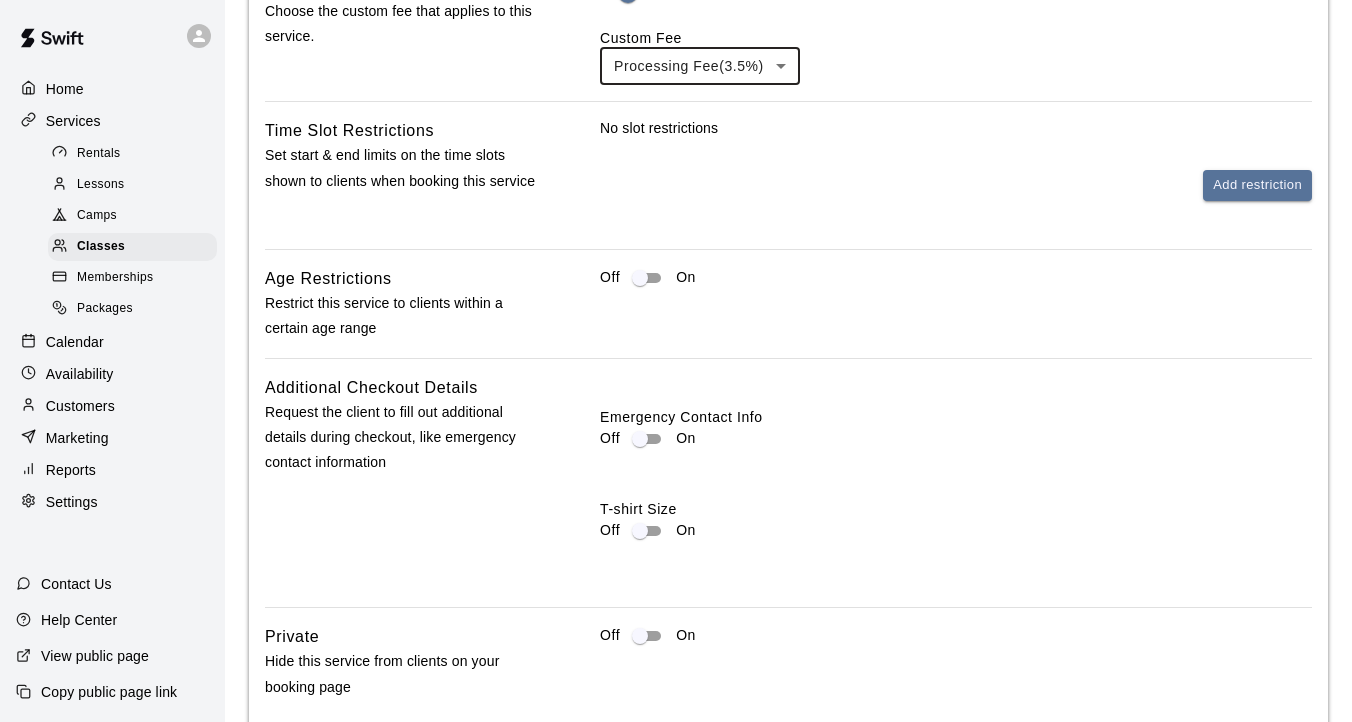 scroll, scrollTop: 1876, scrollLeft: 0, axis: vertical 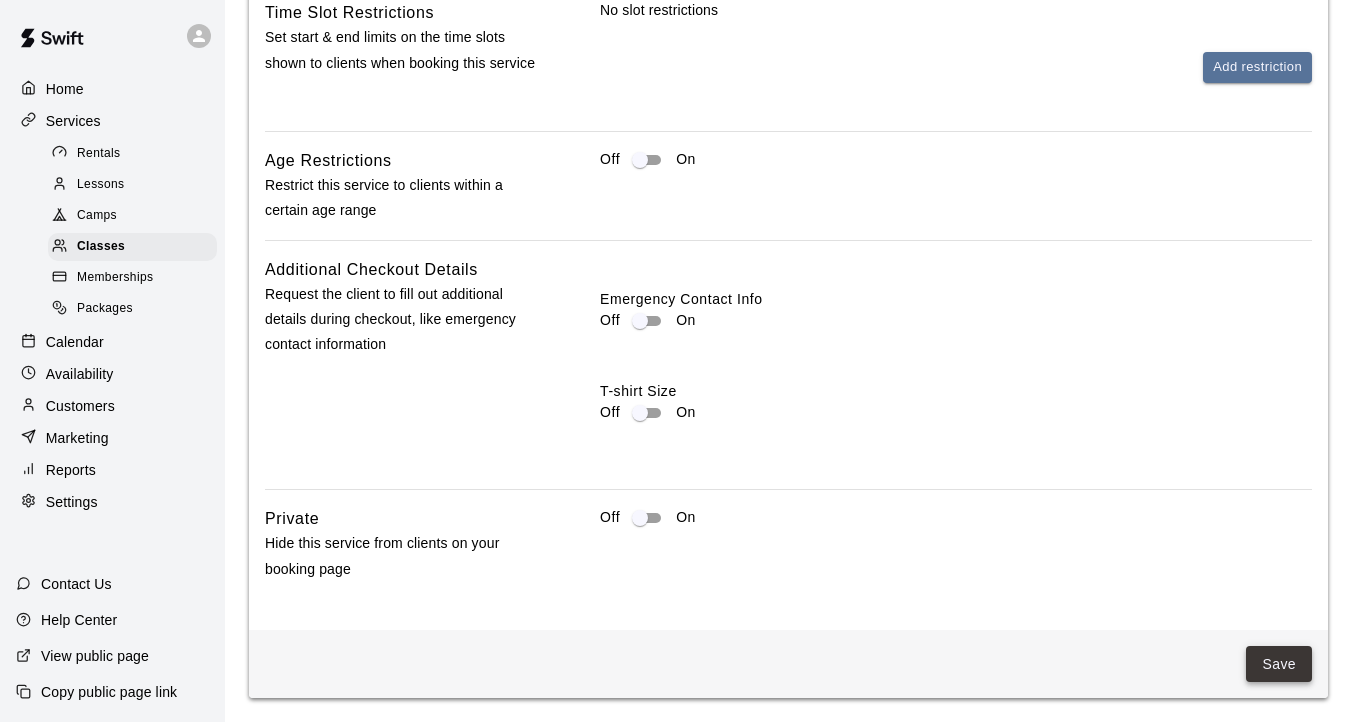 click on "Save" at bounding box center (1279, 664) 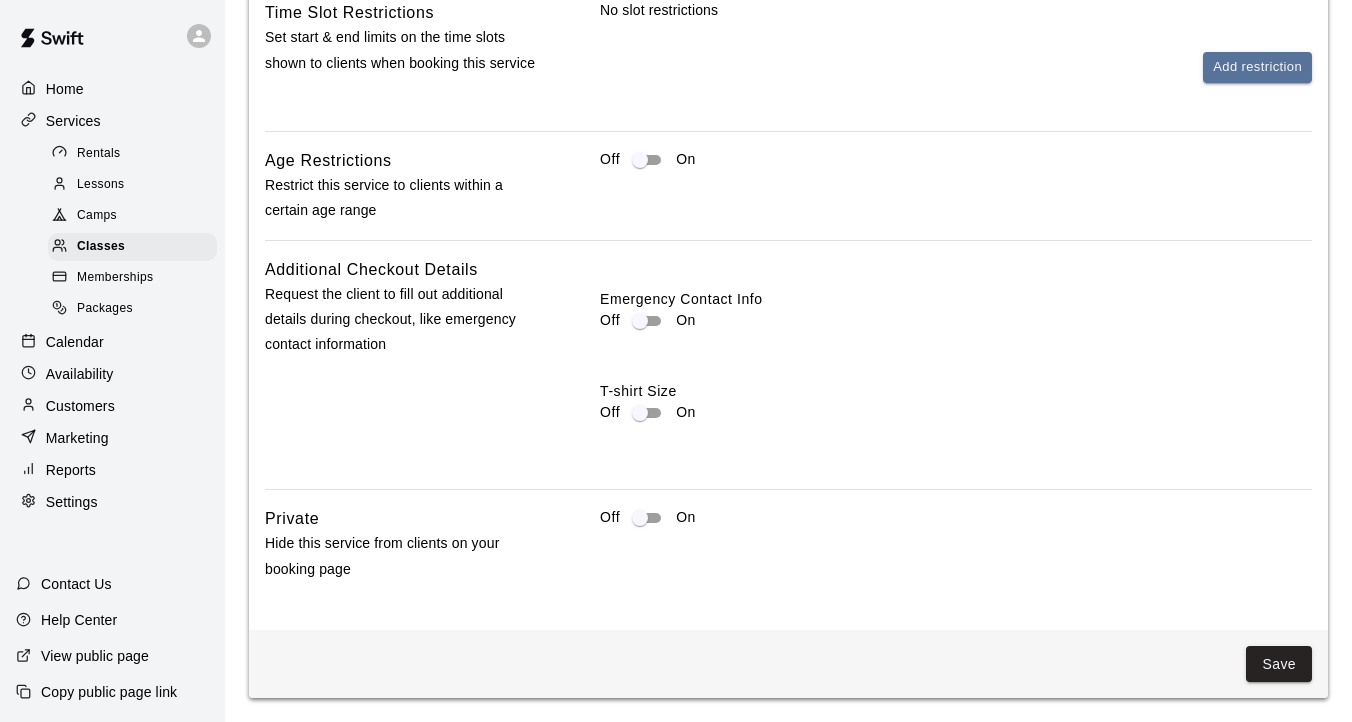 scroll, scrollTop: 0, scrollLeft: 0, axis: both 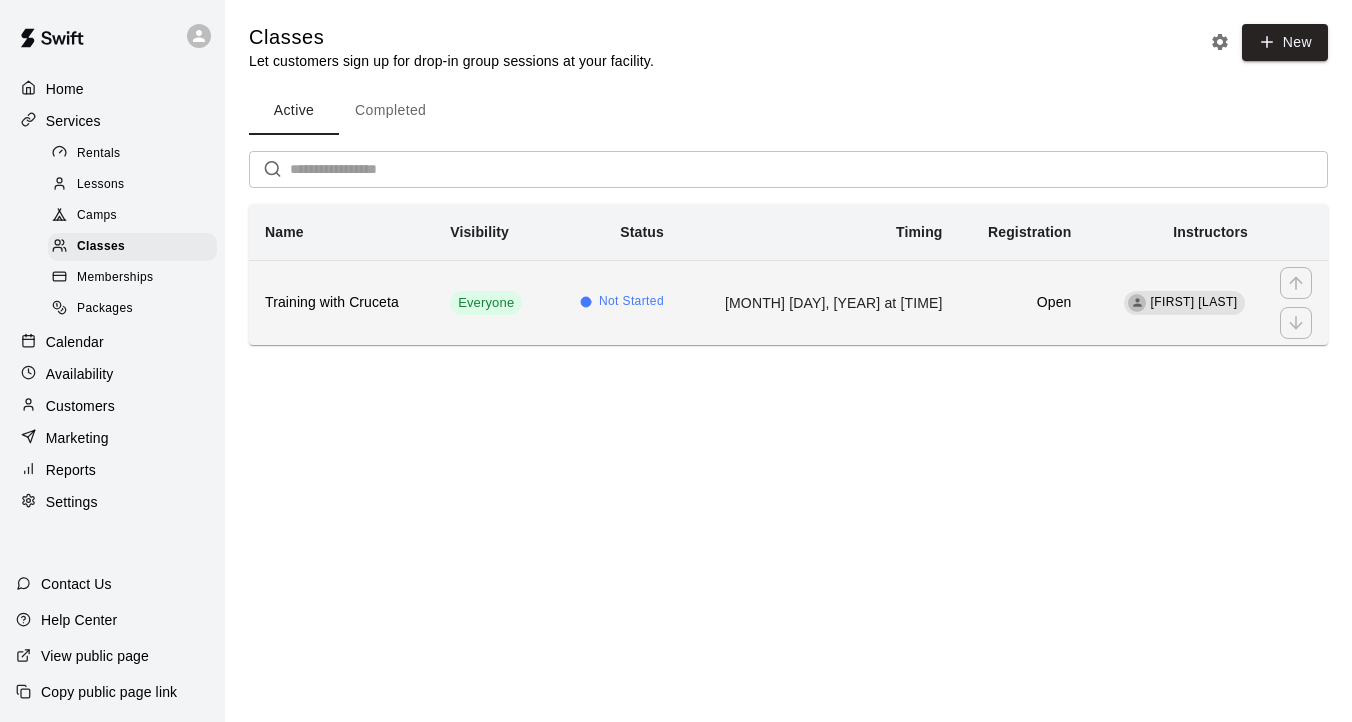 click on "[MONTH] [DAY], [YEAR] at [TIME]" at bounding box center (819, 302) 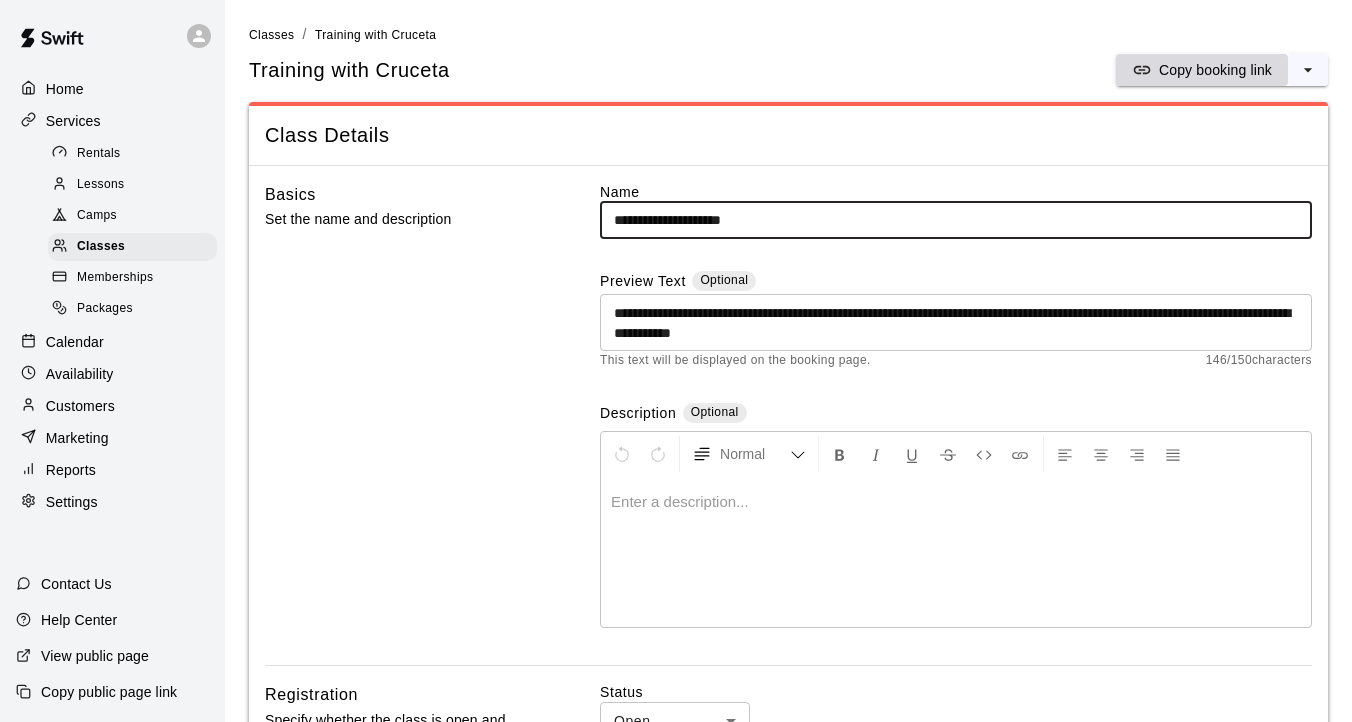 click on "Copy booking link" at bounding box center (1215, 70) 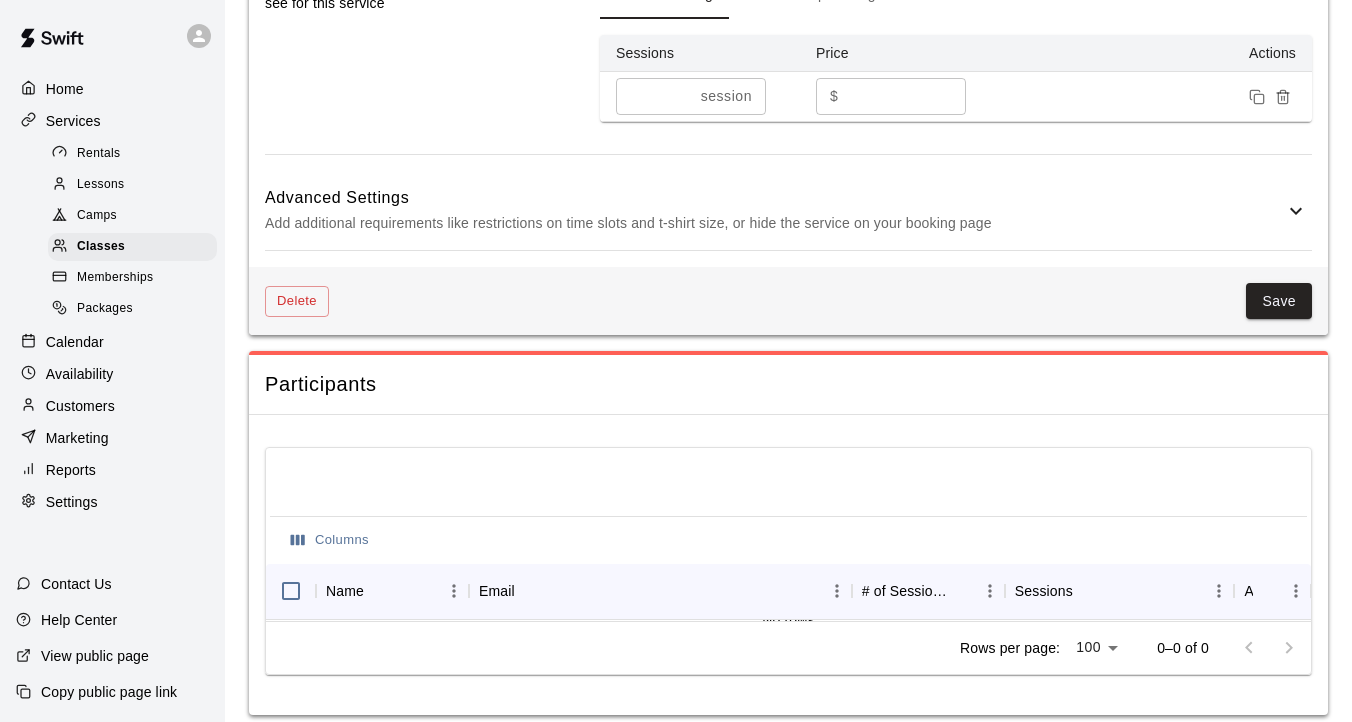 scroll, scrollTop: 1361, scrollLeft: 0, axis: vertical 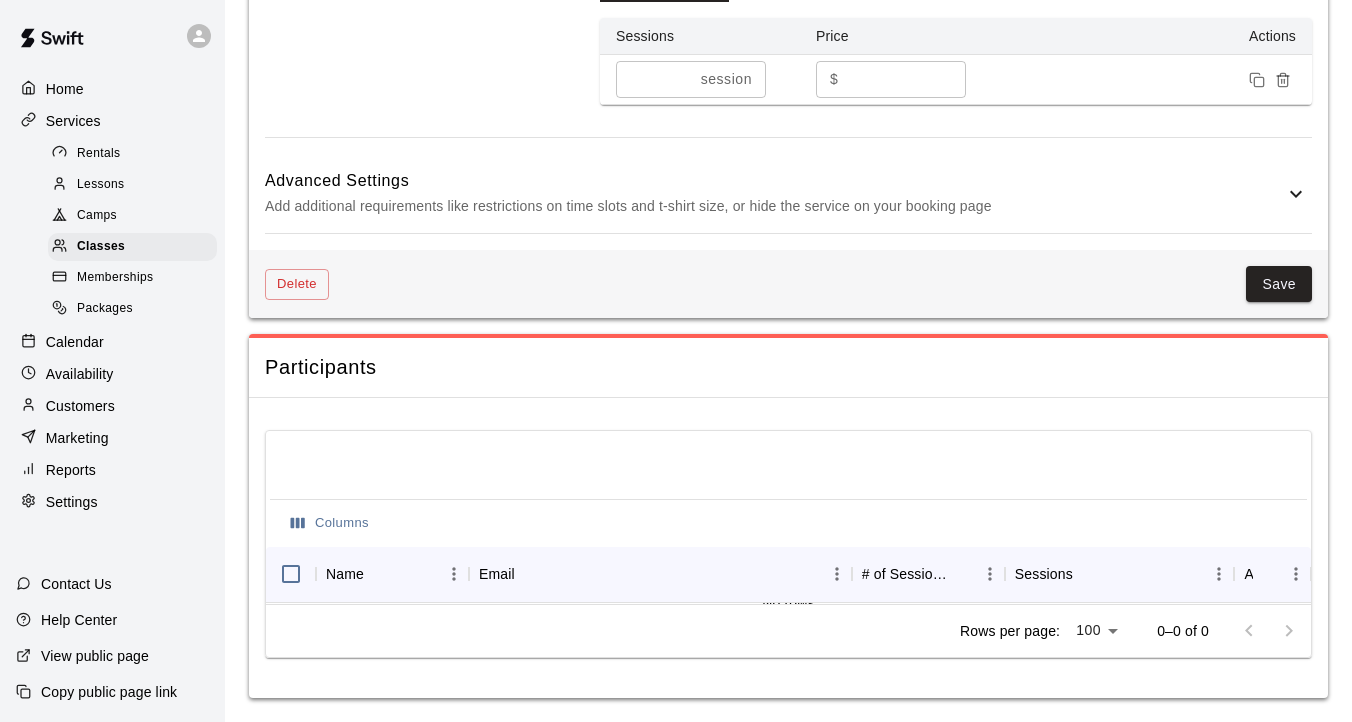 click on "Rows per page: 100 *** 0–0 of 0" at bounding box center [788, 630] 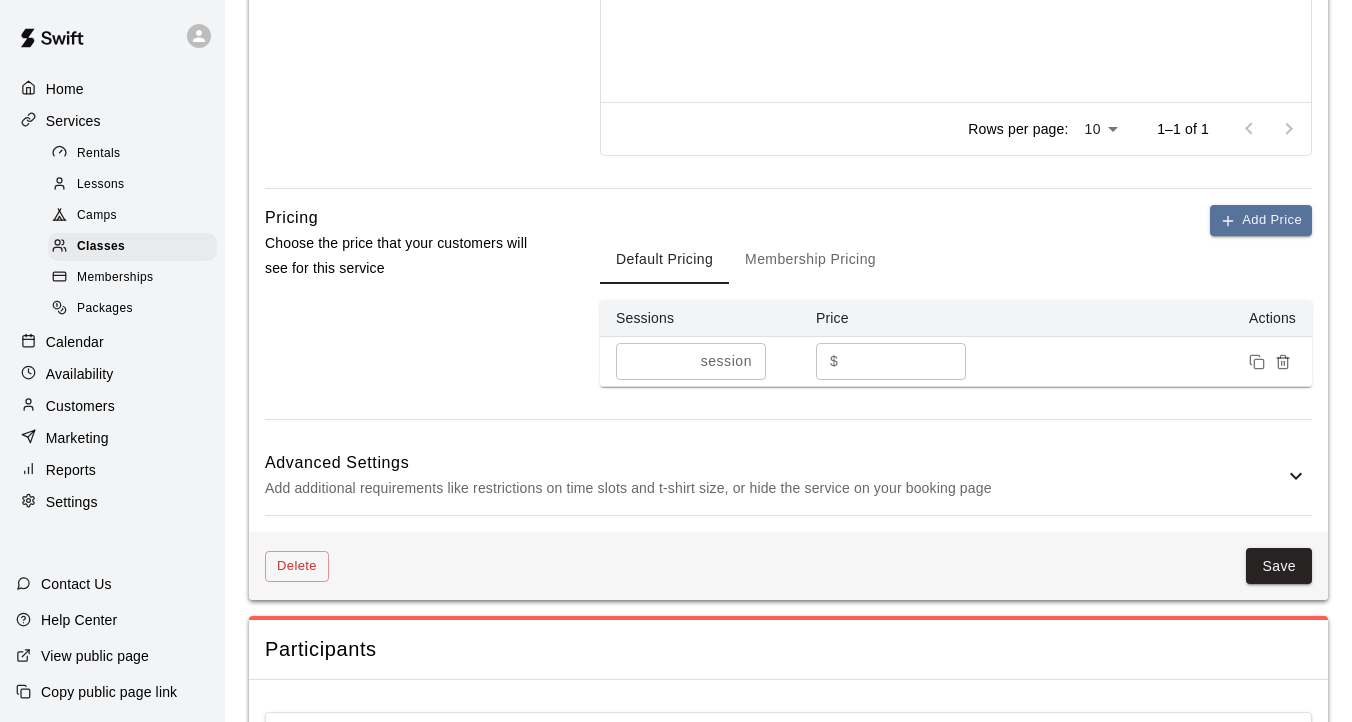 scroll, scrollTop: 1076, scrollLeft: 0, axis: vertical 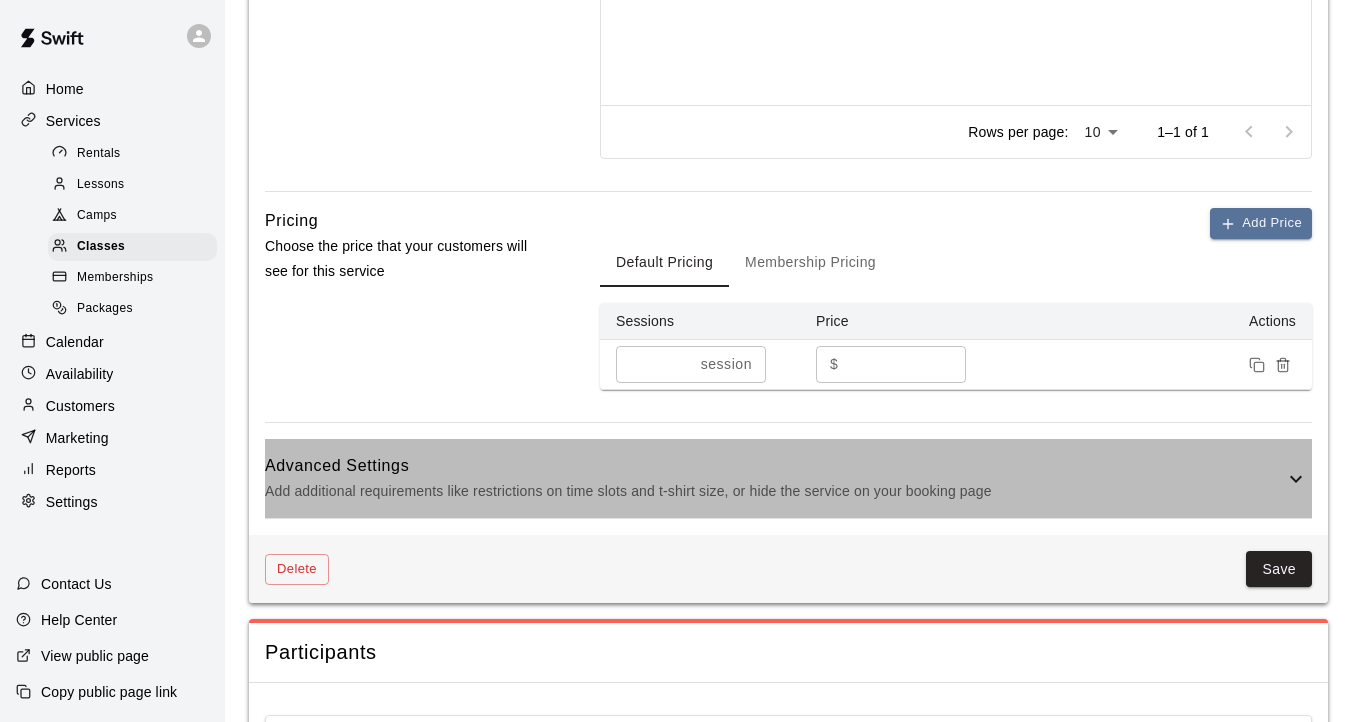 click on "Advanced Settings" at bounding box center [774, 466] 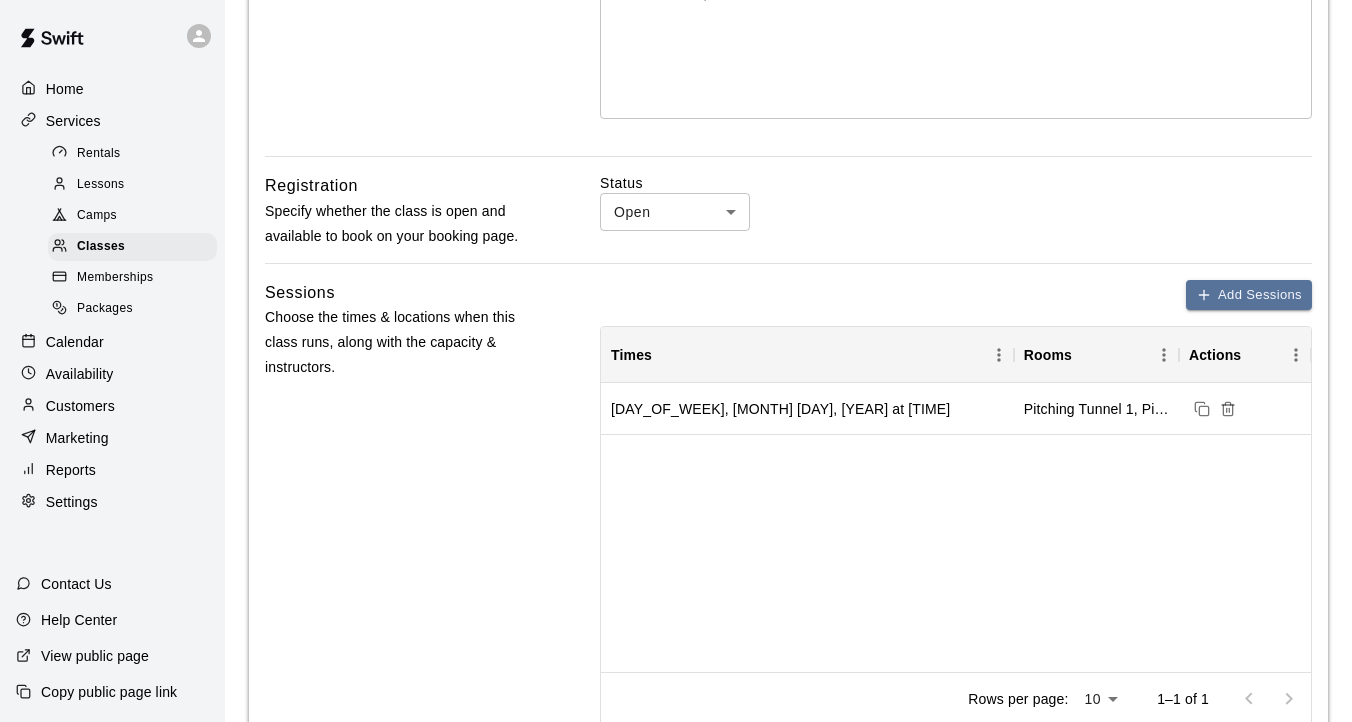 scroll, scrollTop: 0, scrollLeft: 0, axis: both 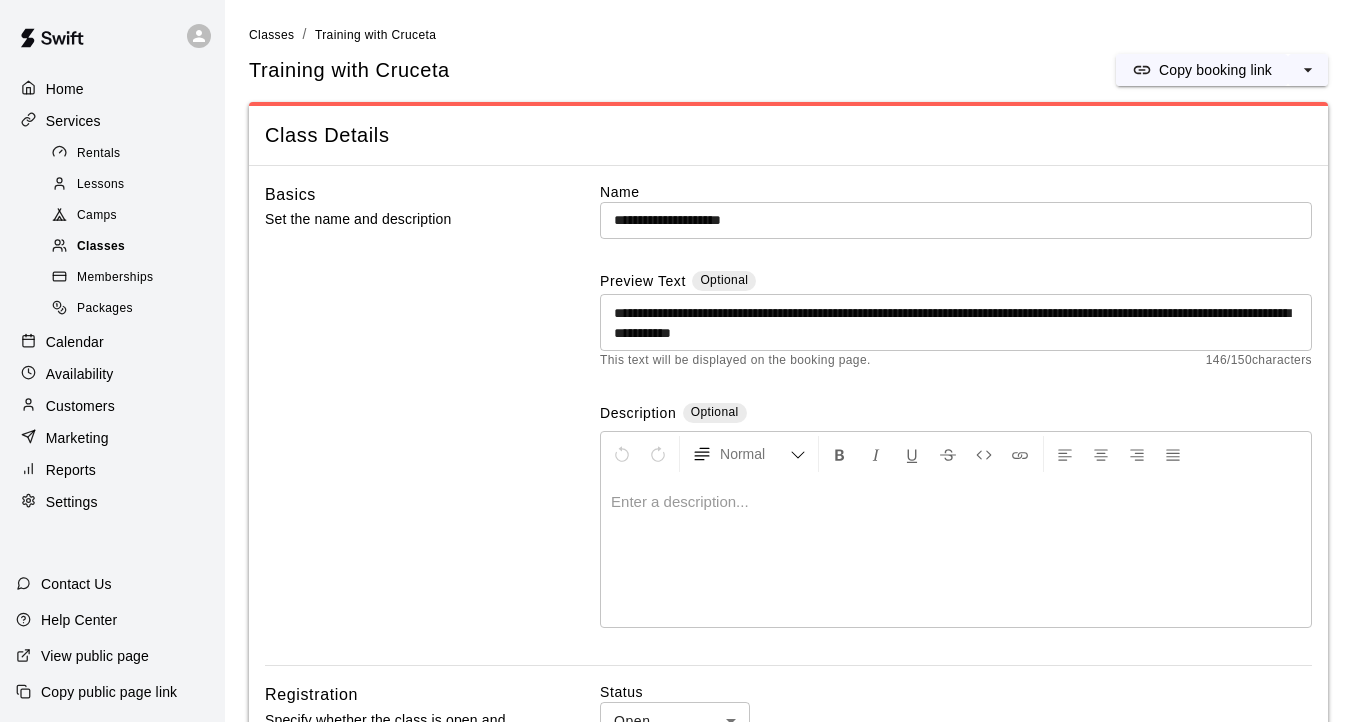 click on "Classes" at bounding box center (132, 247) 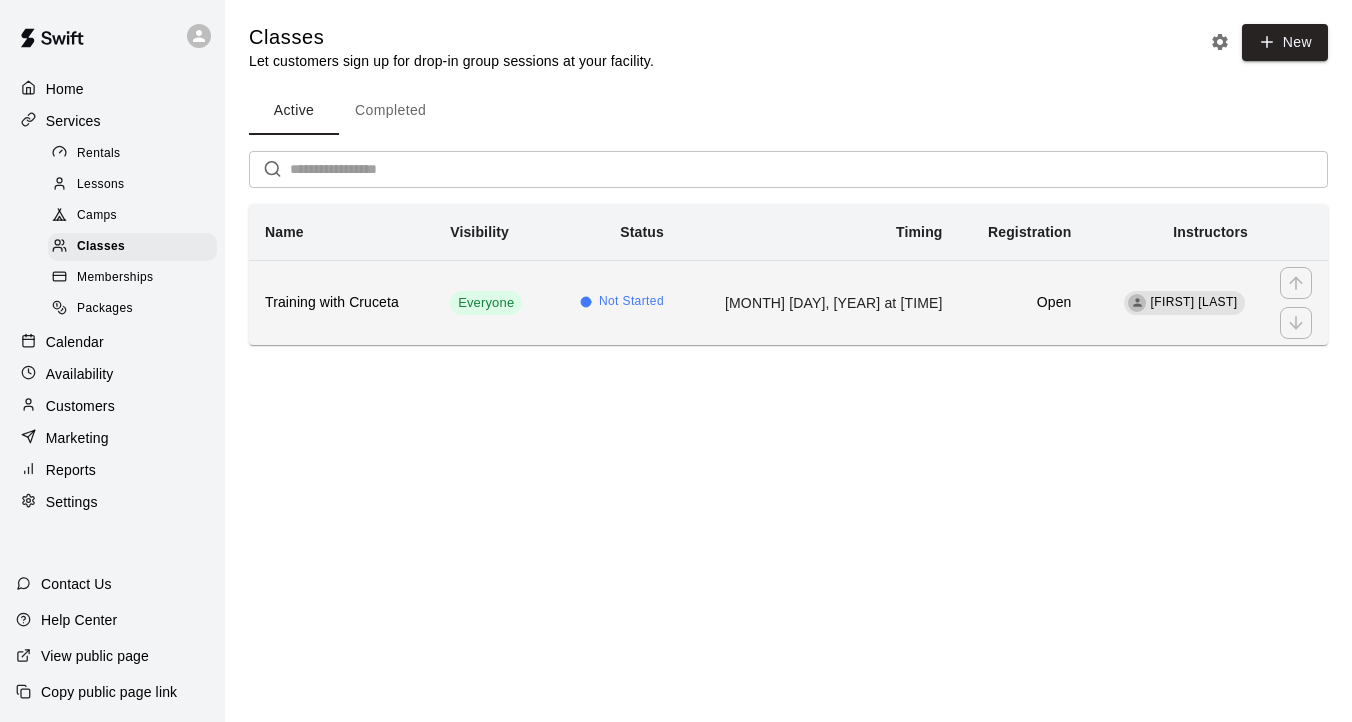 click on "[MONTH] [DAY], [YEAR] at [TIME]" at bounding box center (819, 302) 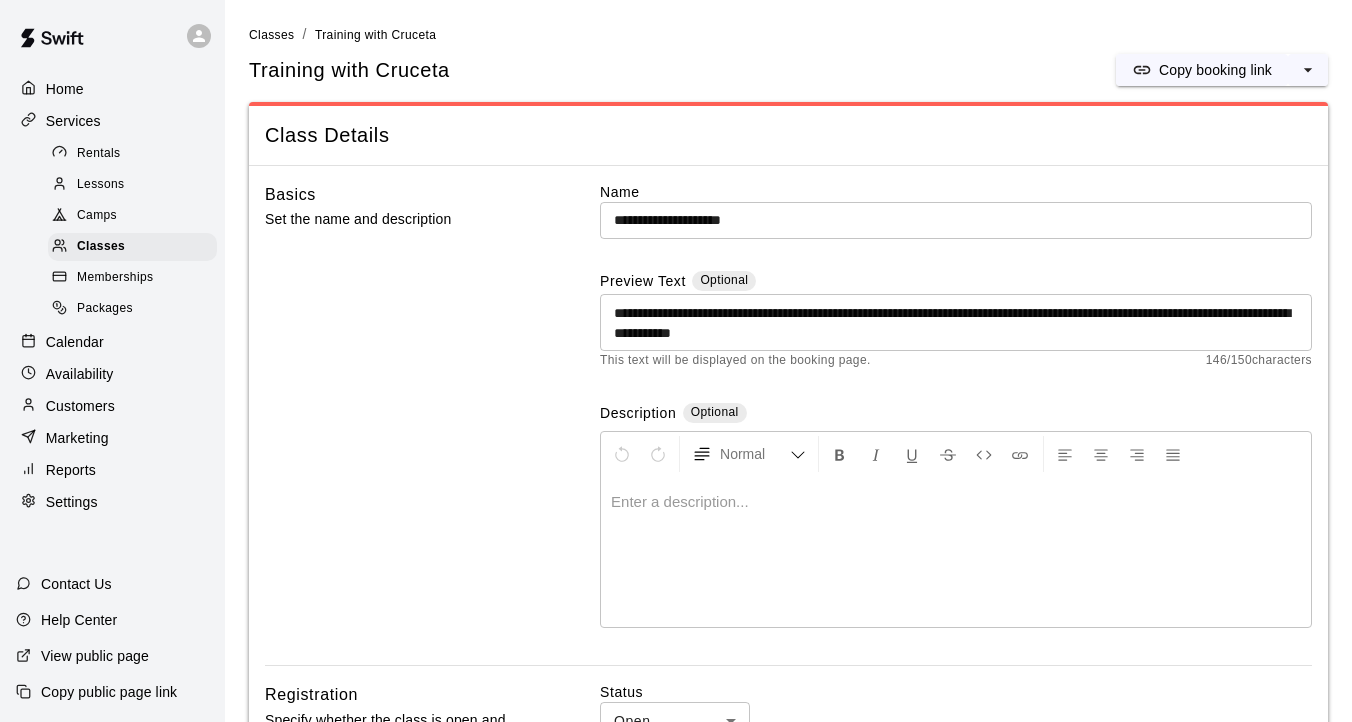 click on "Basics Set the name and description" at bounding box center [401, 424] 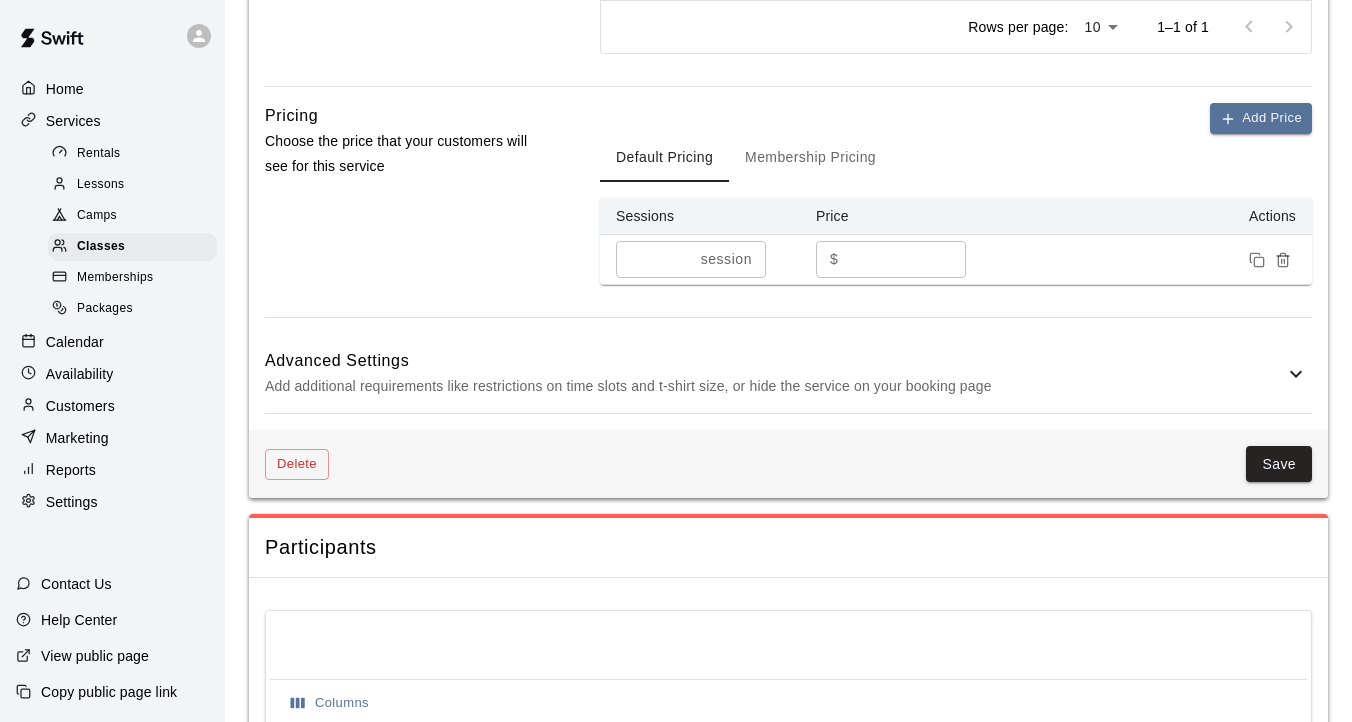 scroll, scrollTop: 1167, scrollLeft: 0, axis: vertical 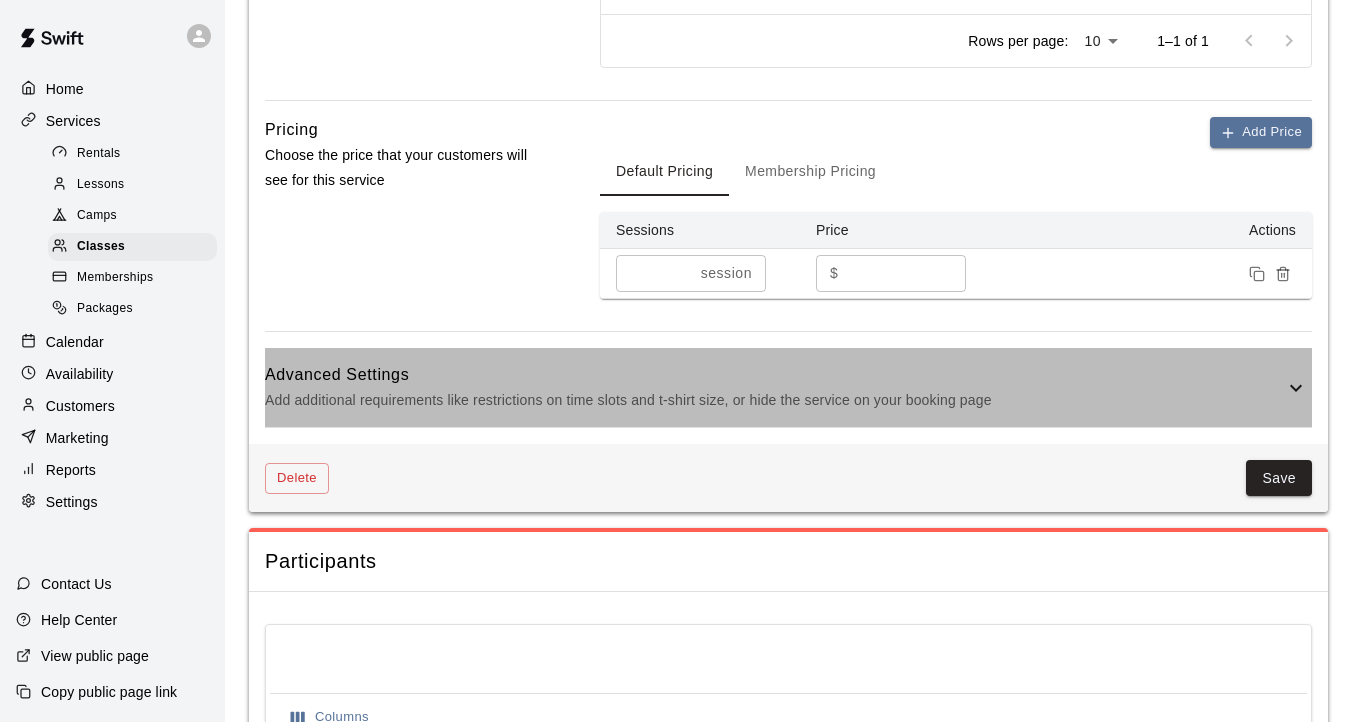 click on "Add additional requirements like restrictions on time slots and t-shirt size, or hide the service on your booking page" at bounding box center (774, 400) 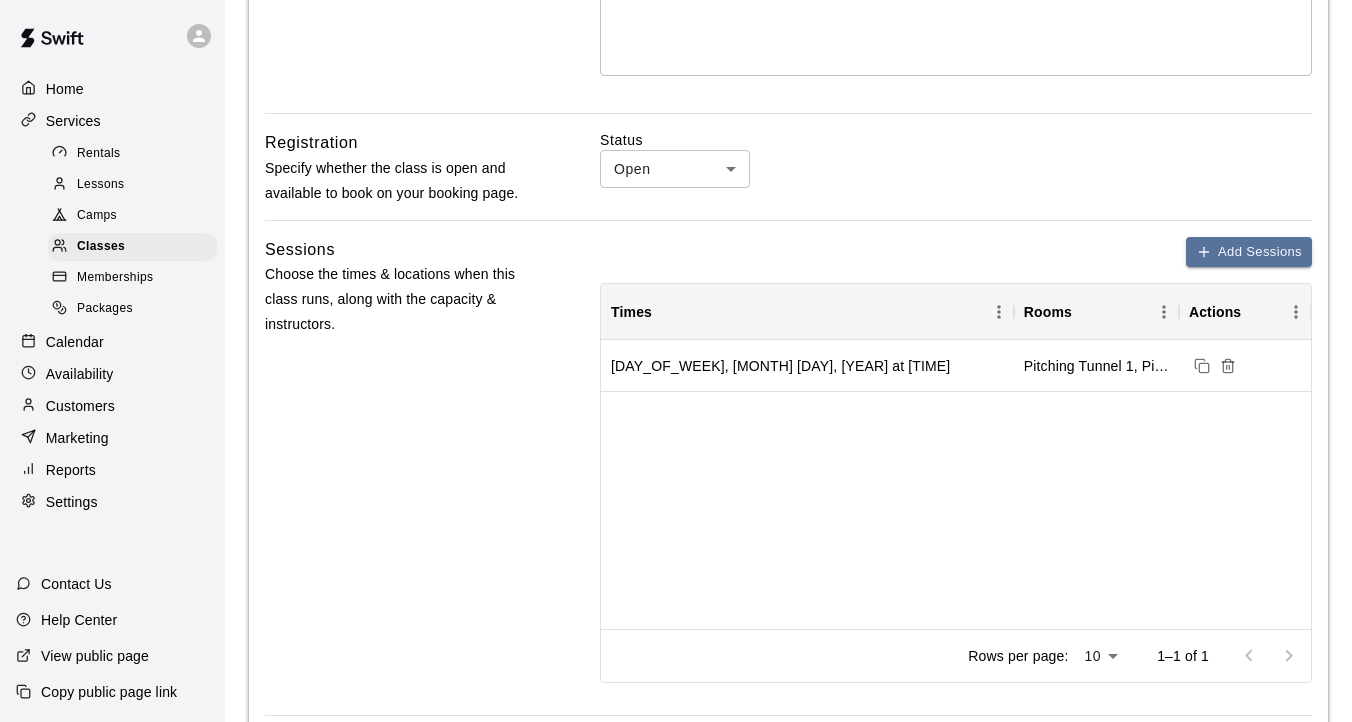 scroll, scrollTop: 537, scrollLeft: 0, axis: vertical 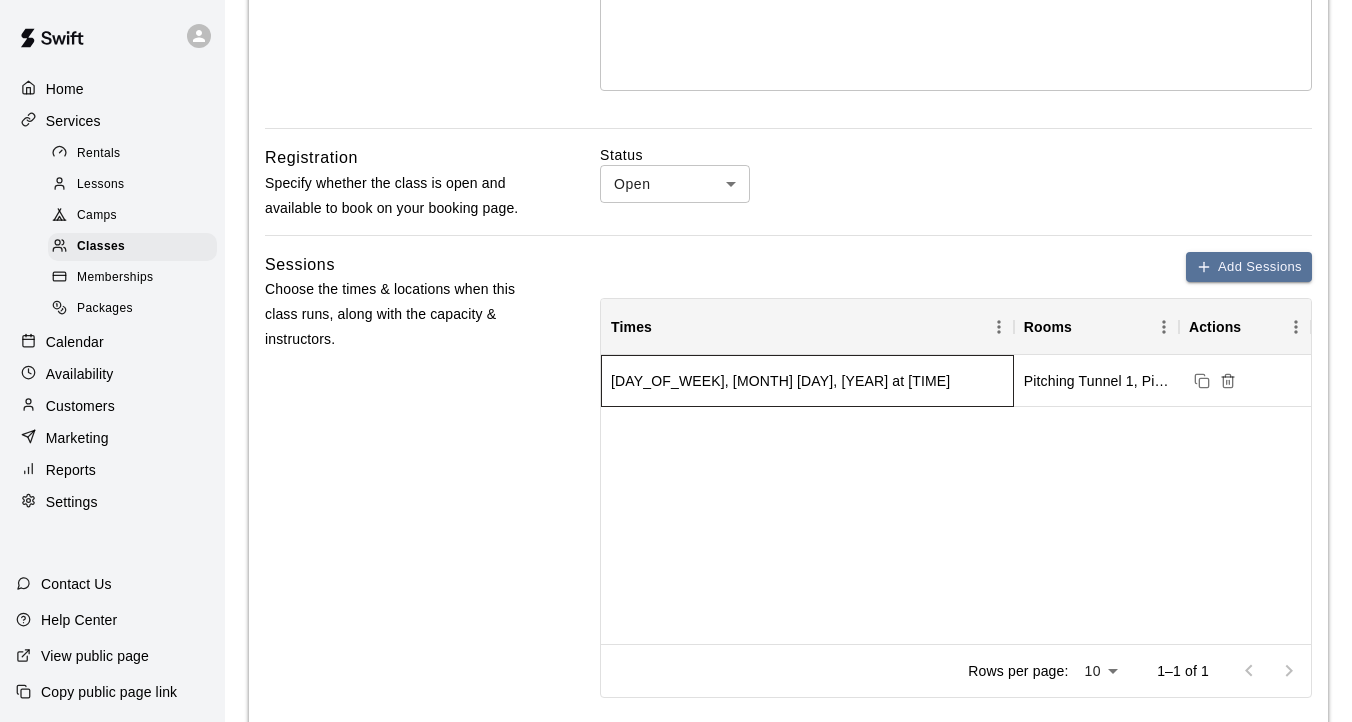 click on "[DAY_OF_WEEK], [MONTH] [DAY], [YEAR] at [TIME]" at bounding box center [807, 381] 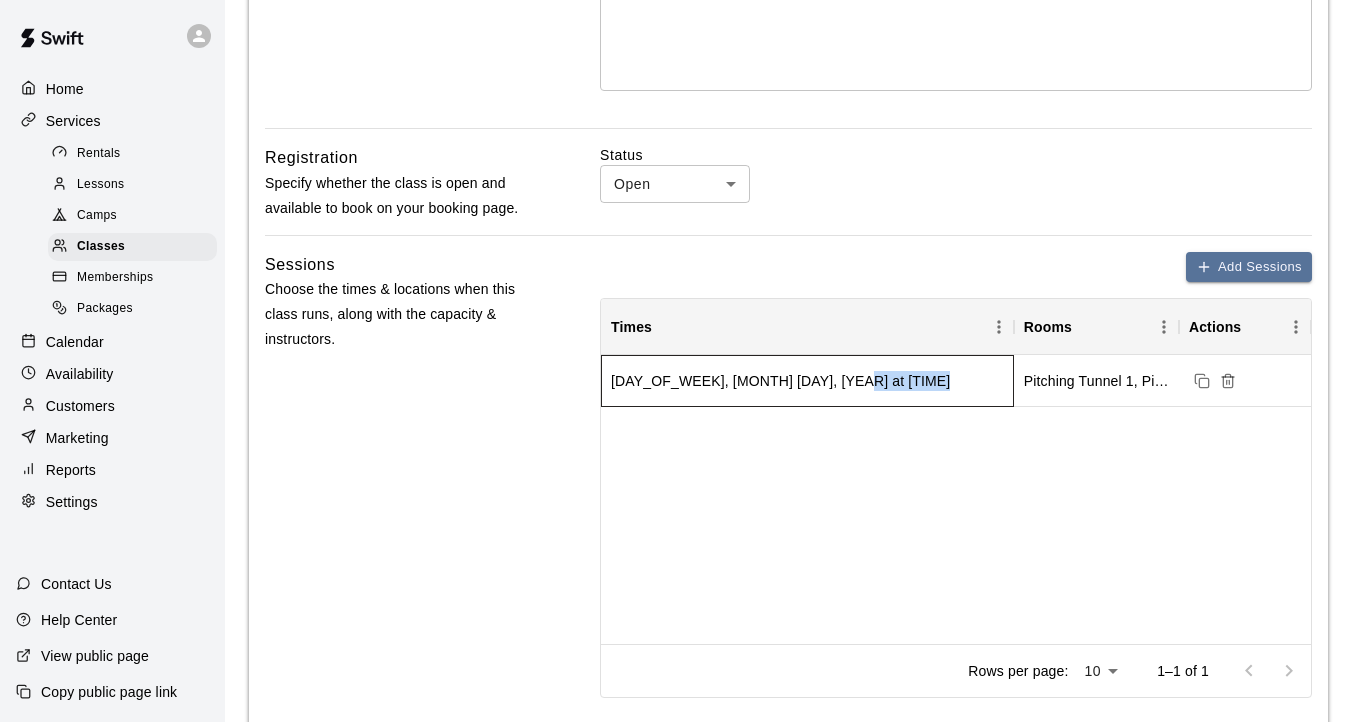 click on "[DAY_OF_WEEK], [MONTH] [DAY], [YEAR] at [TIME]" at bounding box center (807, 381) 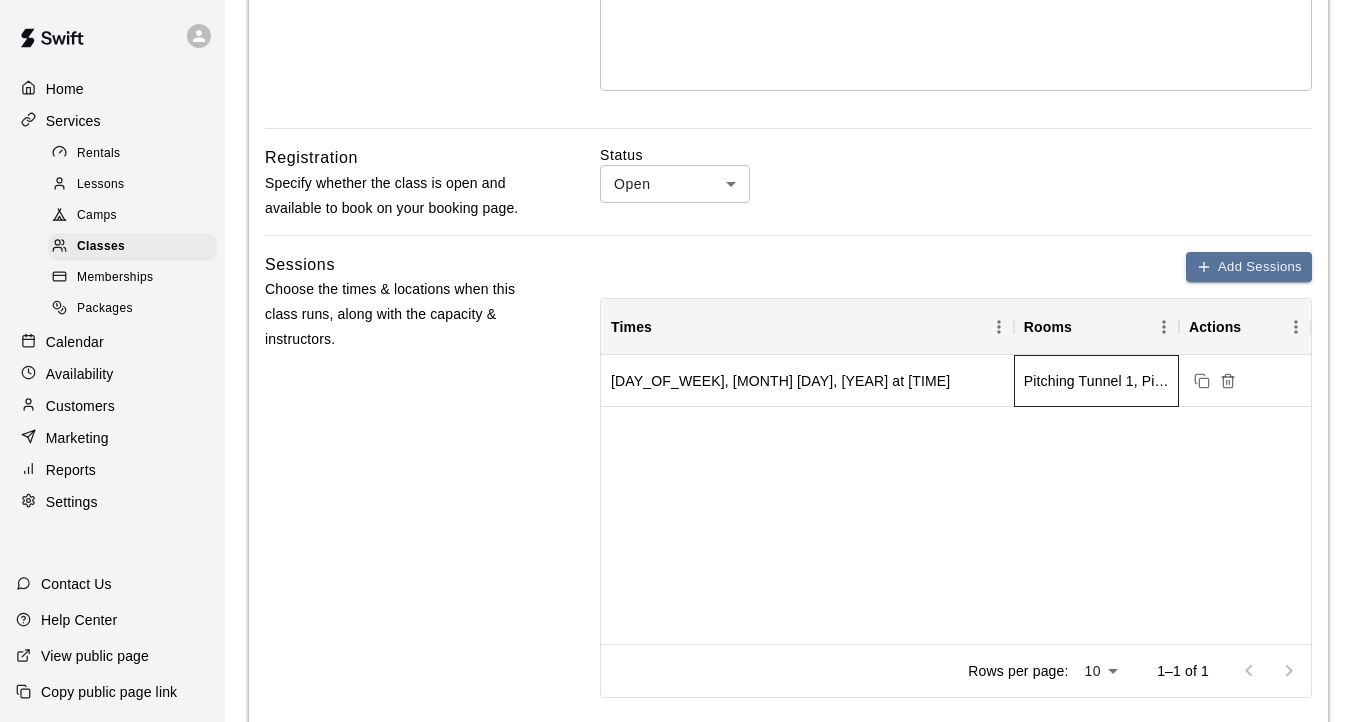 click on "Pitching Tunnel 1, Pitching Tunnel 2" at bounding box center (1096, 381) 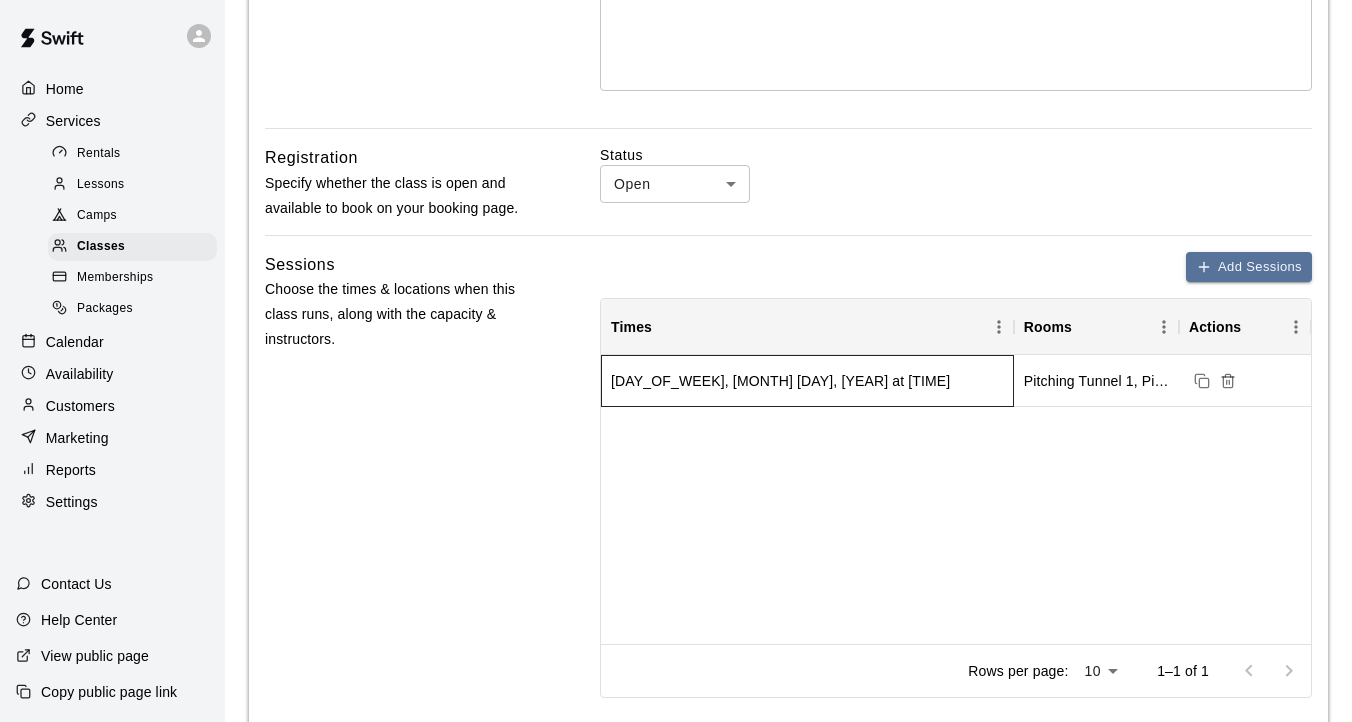 click on "[DAY_OF_WEEK], [MONTH] [DAY], [YEAR] at [TIME]" at bounding box center [807, 381] 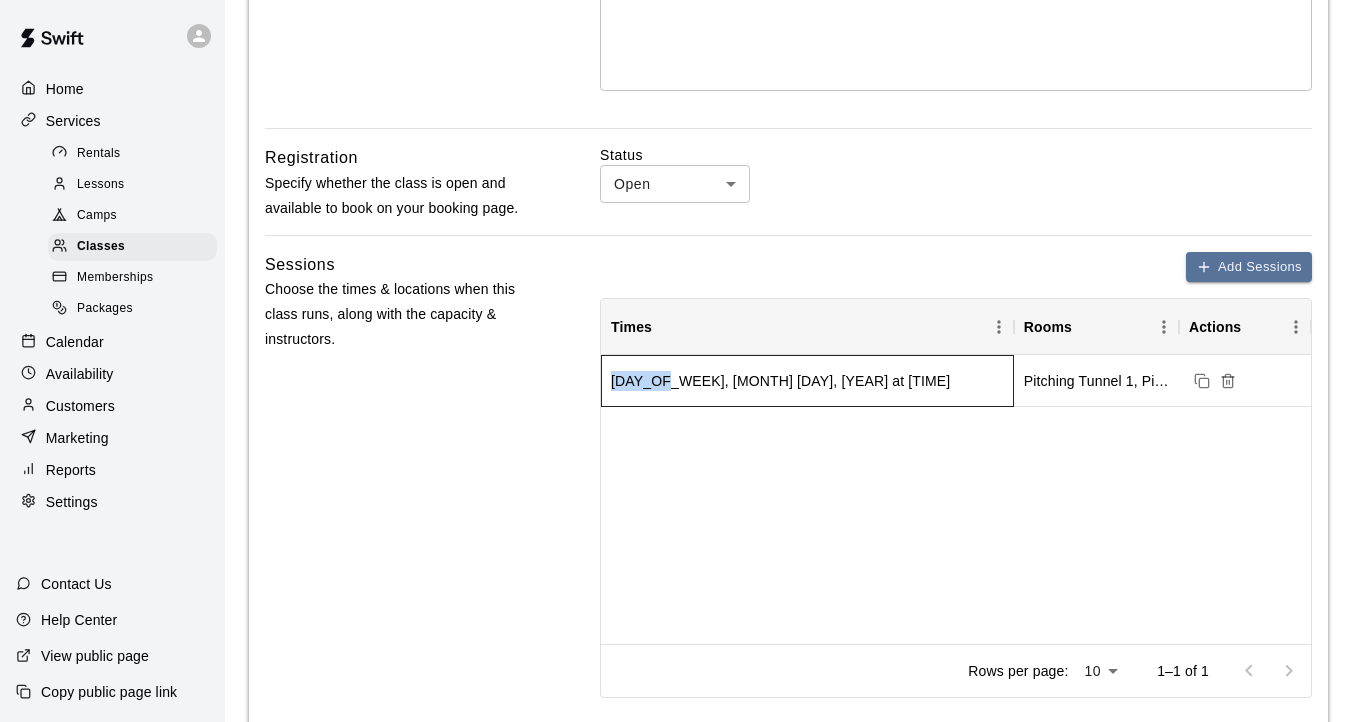 click on "[DAY_OF_WEEK], [MONTH] [DAY], [YEAR] at [TIME]" at bounding box center [807, 381] 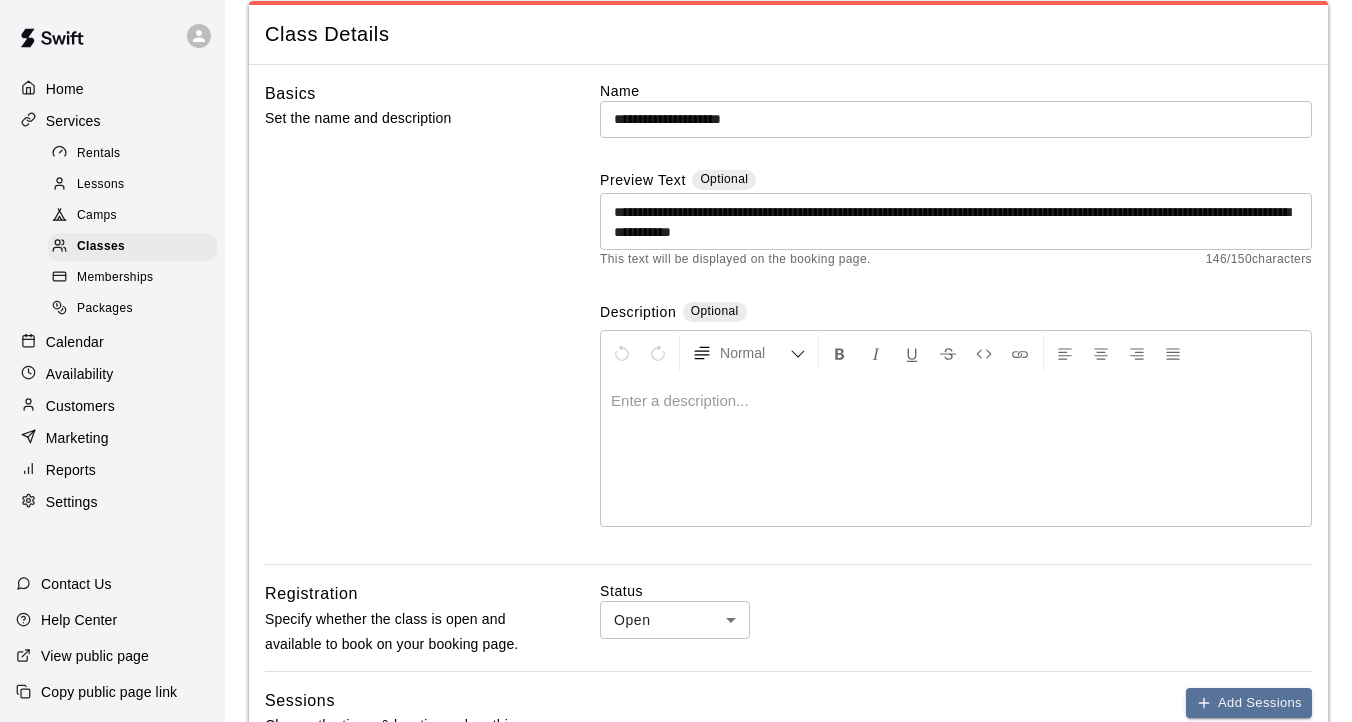 scroll, scrollTop: 0, scrollLeft: 0, axis: both 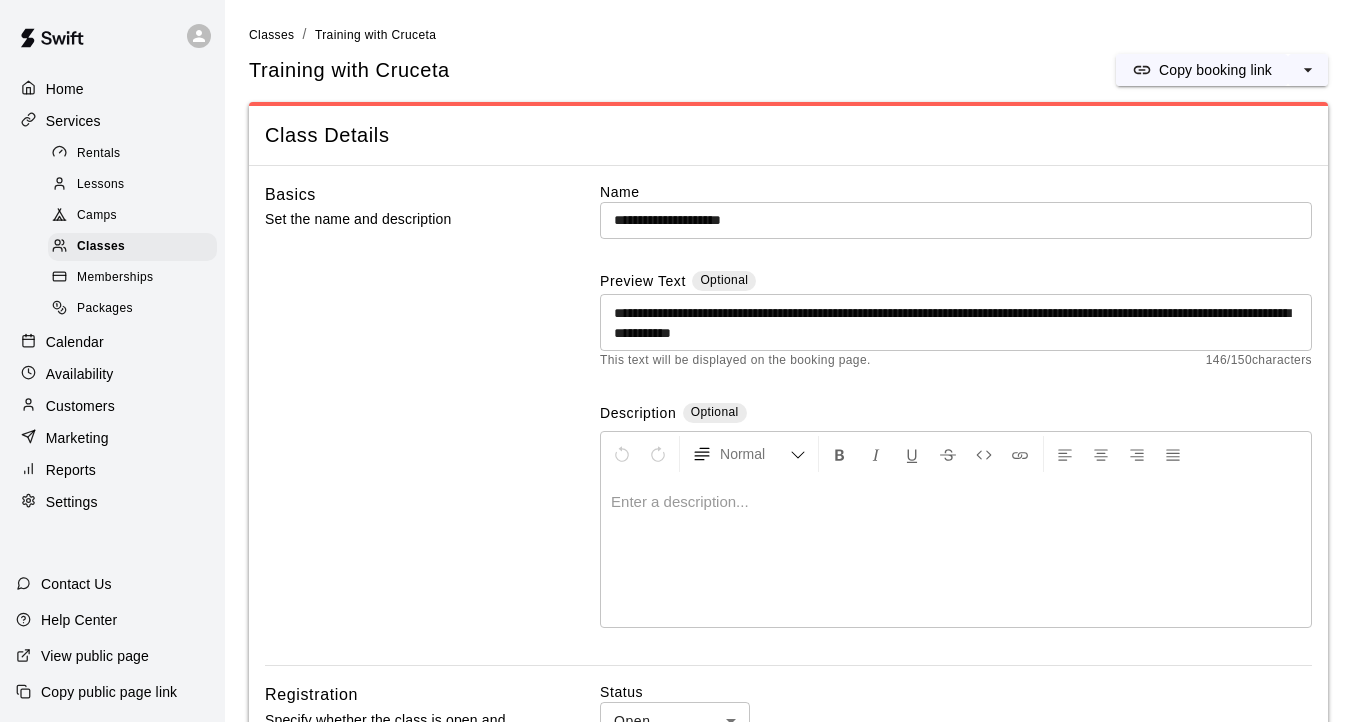 click at bounding box center [956, 552] 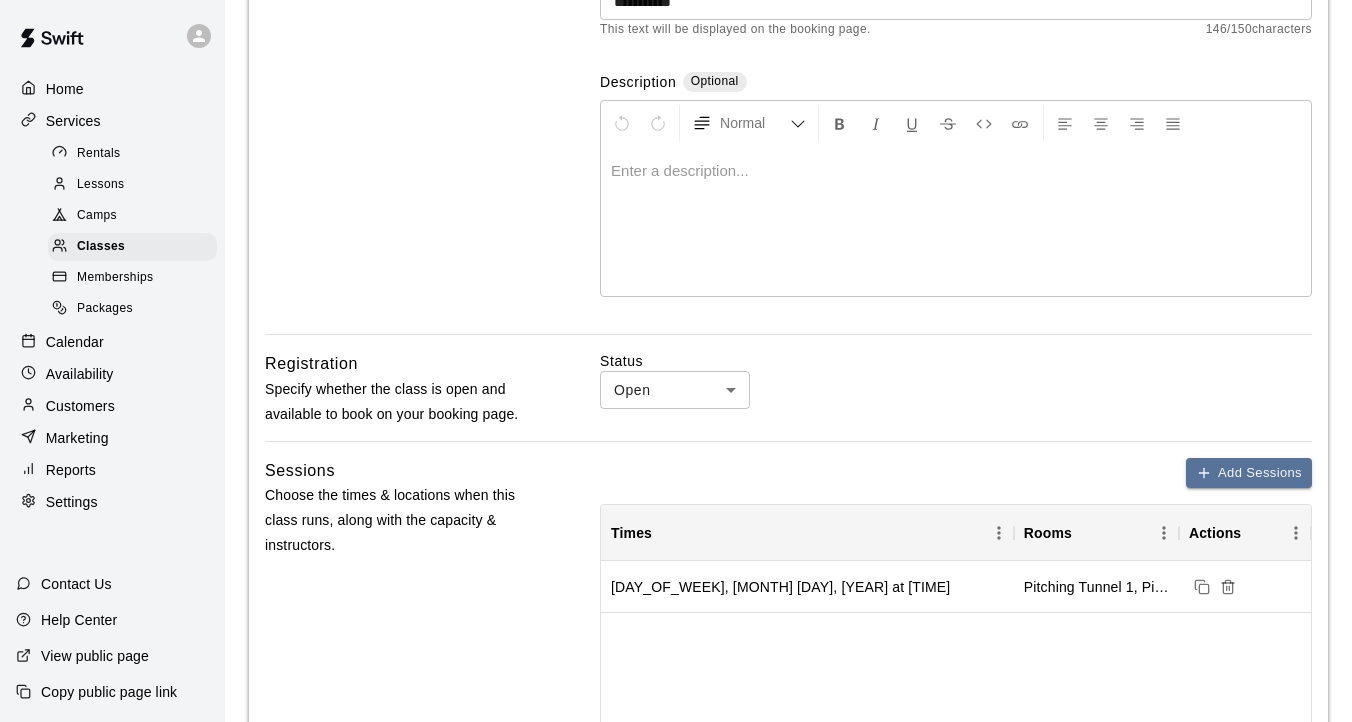 scroll, scrollTop: 329, scrollLeft: 0, axis: vertical 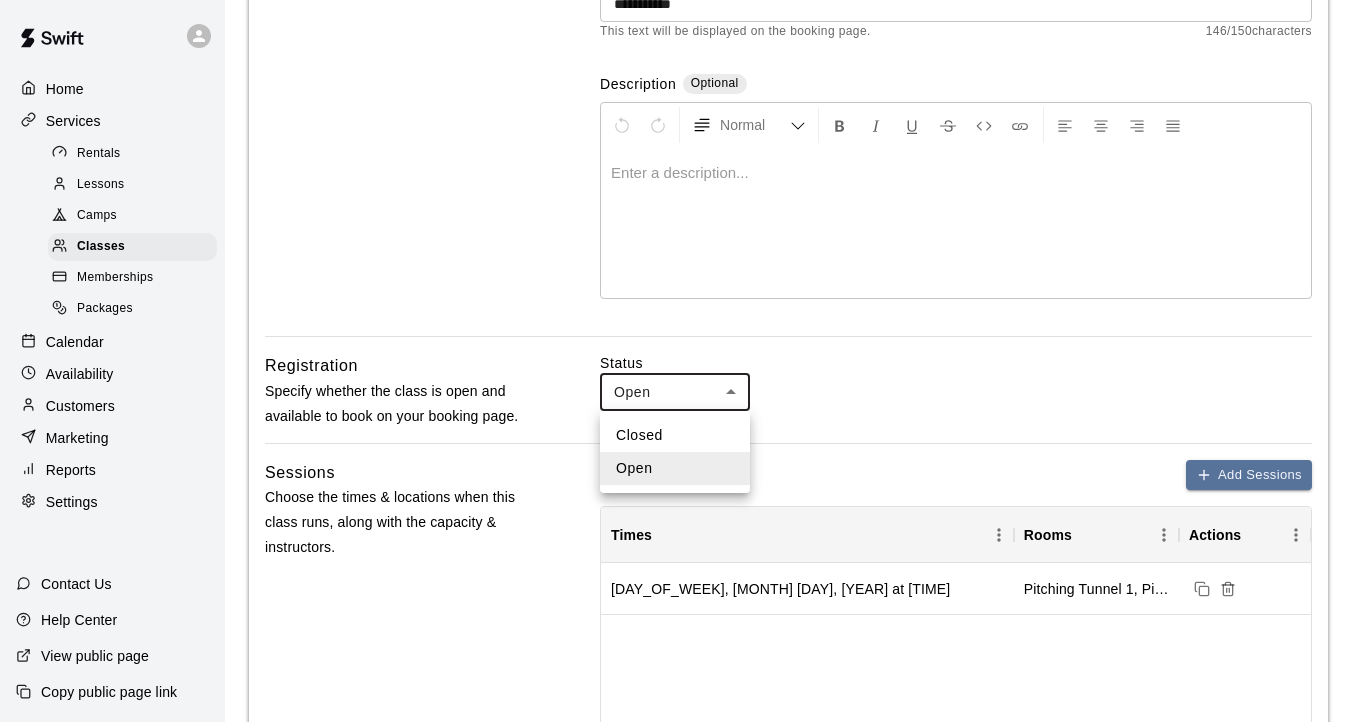 click on "Add Sessions Times Rooms Actions [DAY_OF_WEEK], [MONTH] [DAY], [YEAR] at [TIME] Pitching Tunnel 1, Pitching Tunnel 2 Rows per page: 10 ** 1–1 of 1 Pricing Add Price Default Pricing Price" at bounding box center [676, 1162] 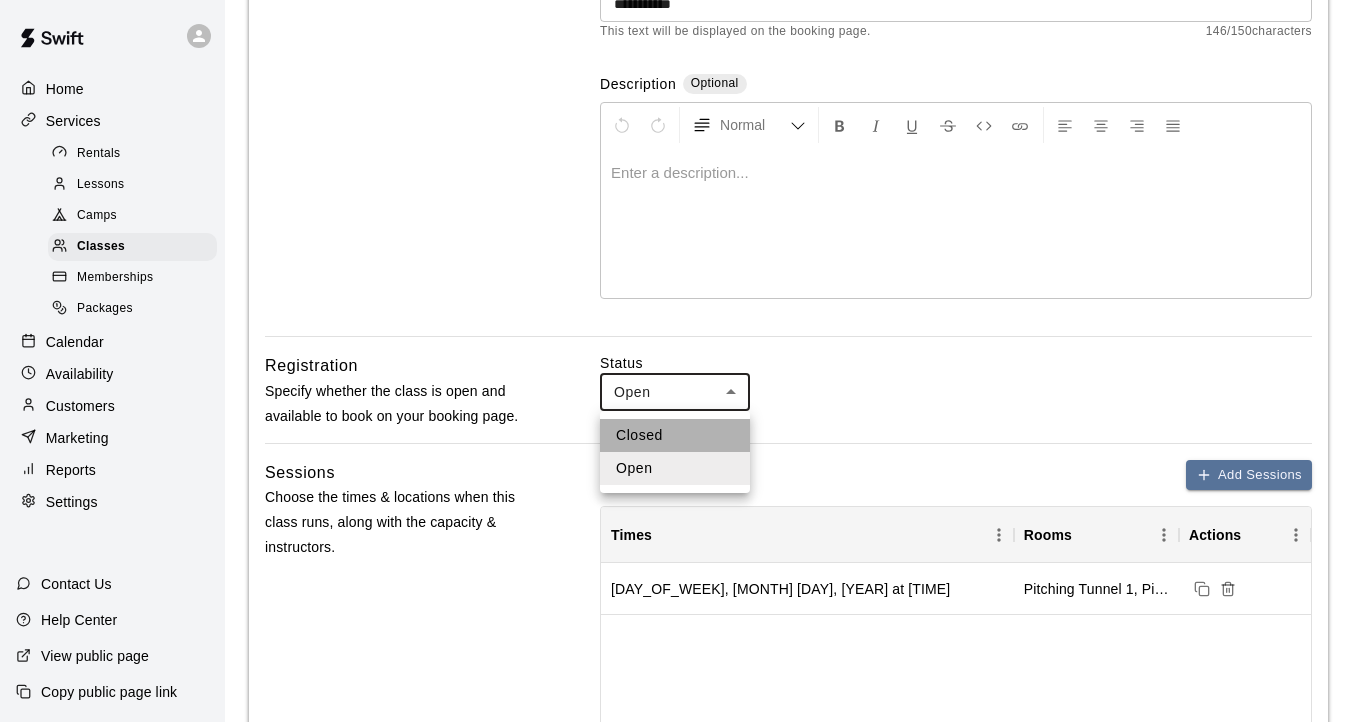click on "Closed" at bounding box center [675, 435] 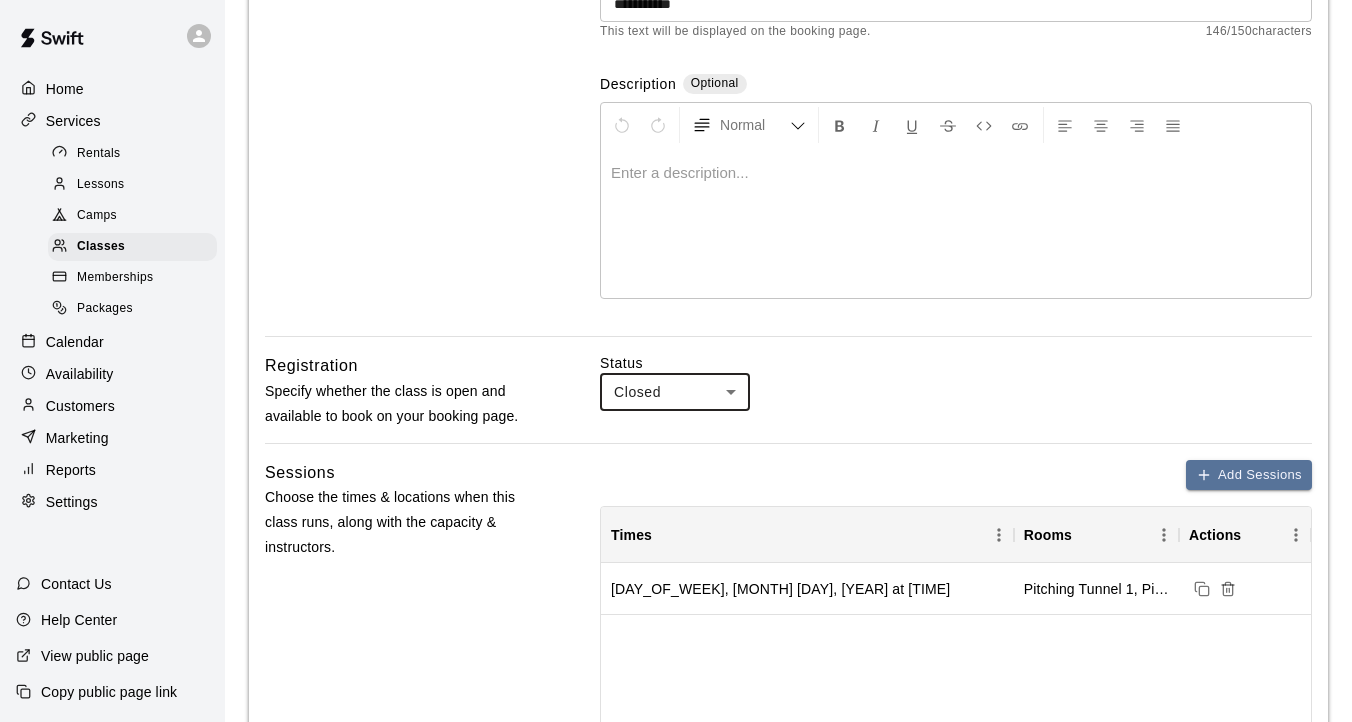 click on "Add Sessions Times Rooms Actions [DAY_OF_WEEK], [MONTH] [DAY], [YEAR] at [TIME] Pitching Tunnel 1, Pitching Tunnel 2 Rows per page: 10 ** 1–1 of 1 Pricing Add Price Default Pricing *" at bounding box center [676, 1162] 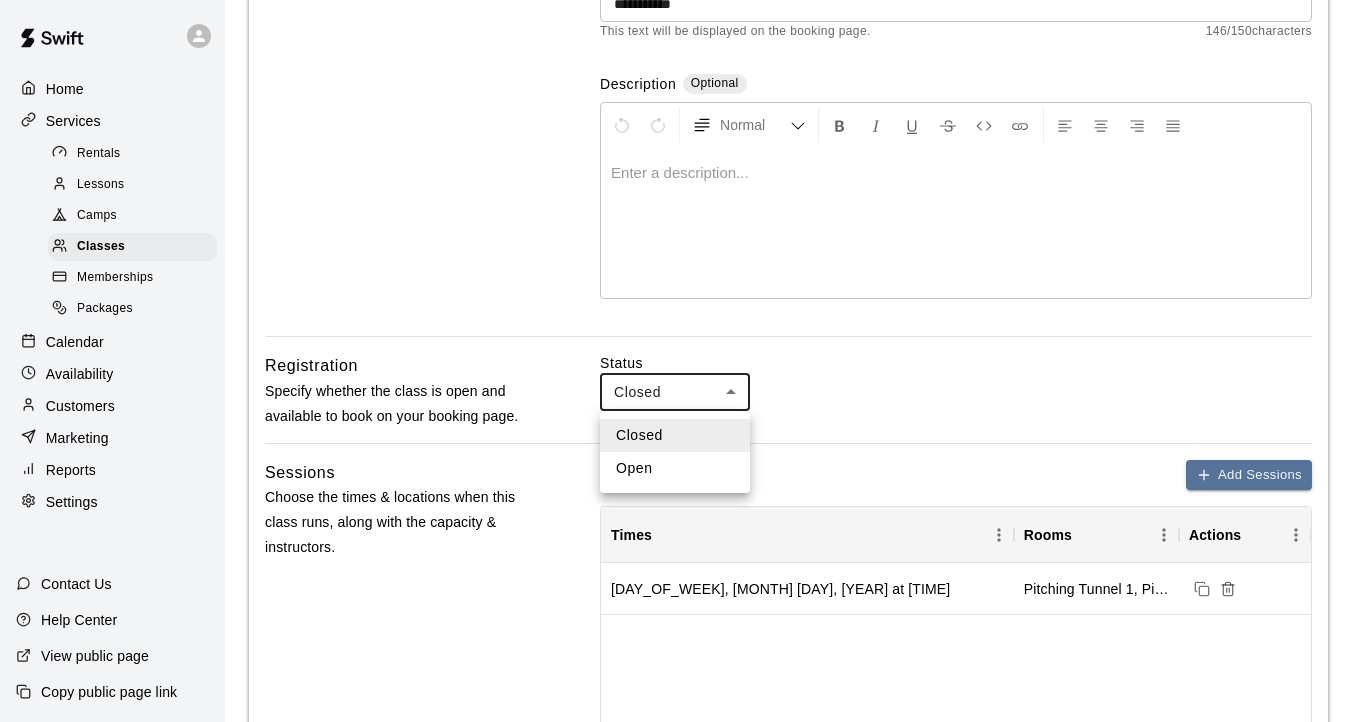click on "Open" at bounding box center (675, 468) 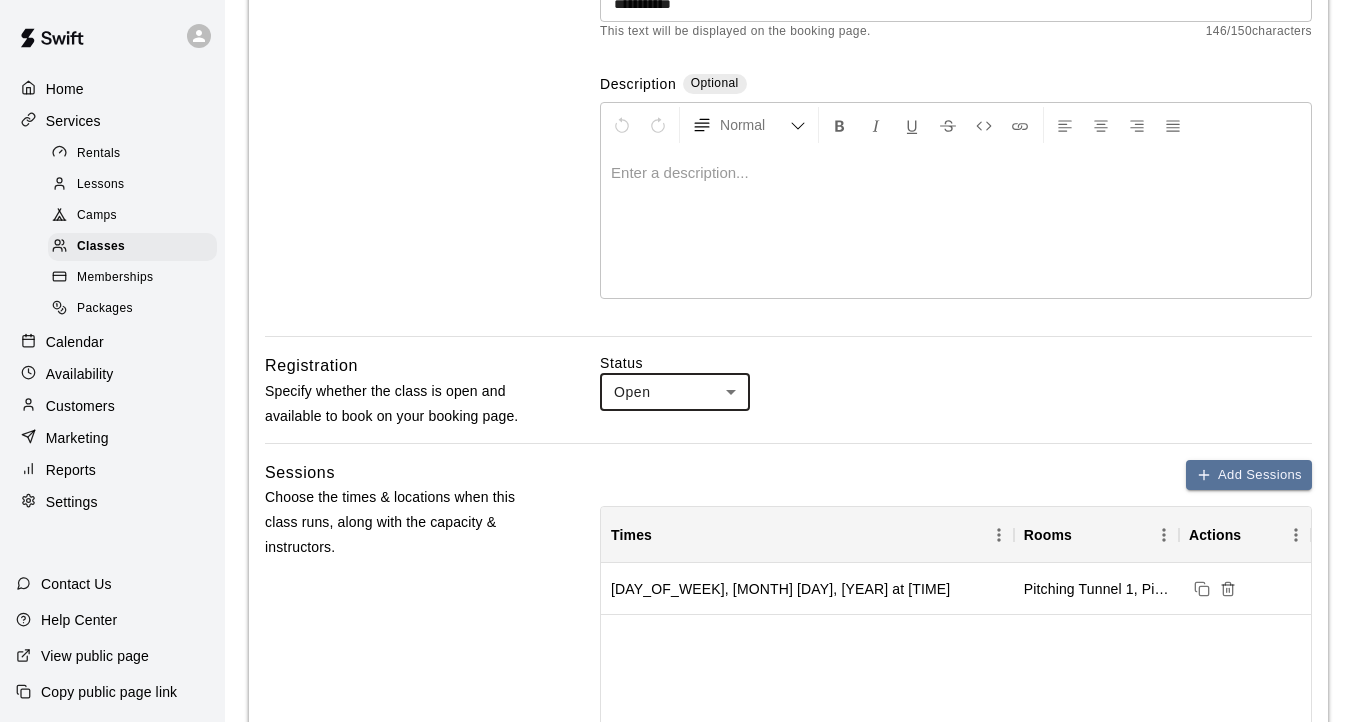 click on "Status" at bounding box center (956, 363) 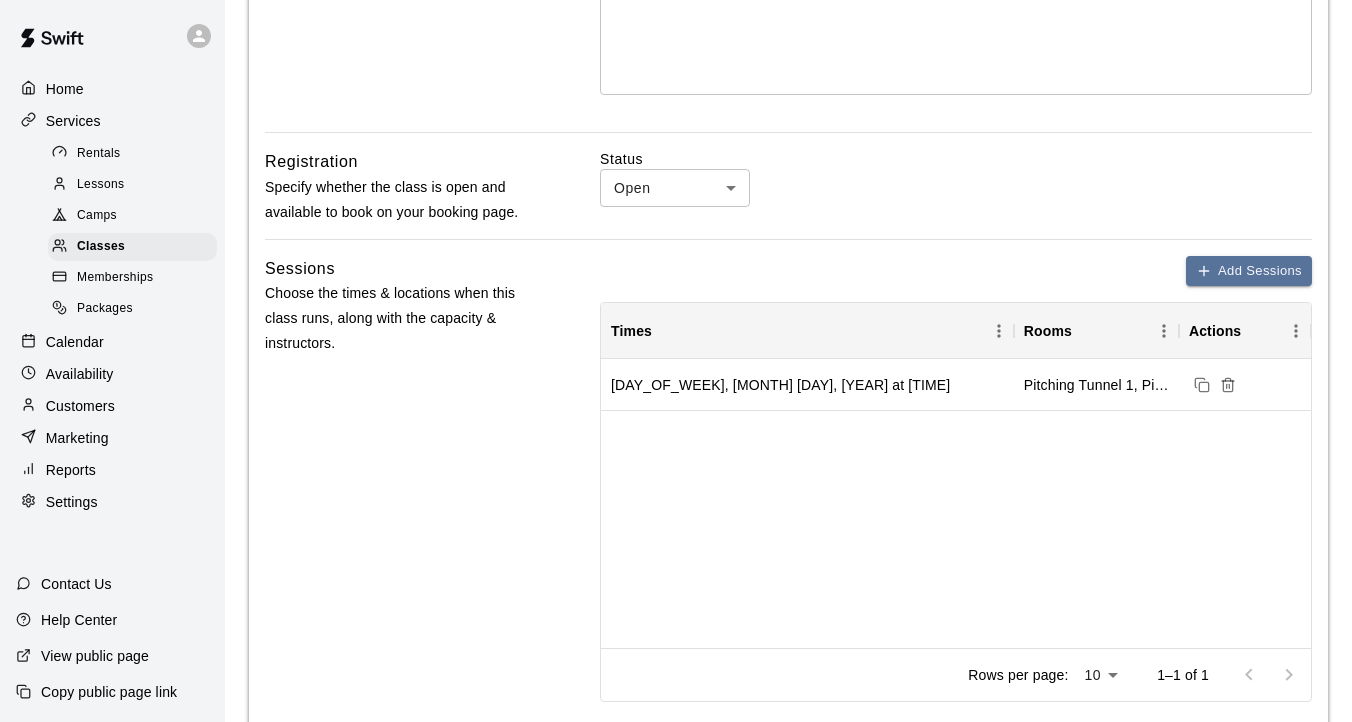 scroll, scrollTop: 546, scrollLeft: 0, axis: vertical 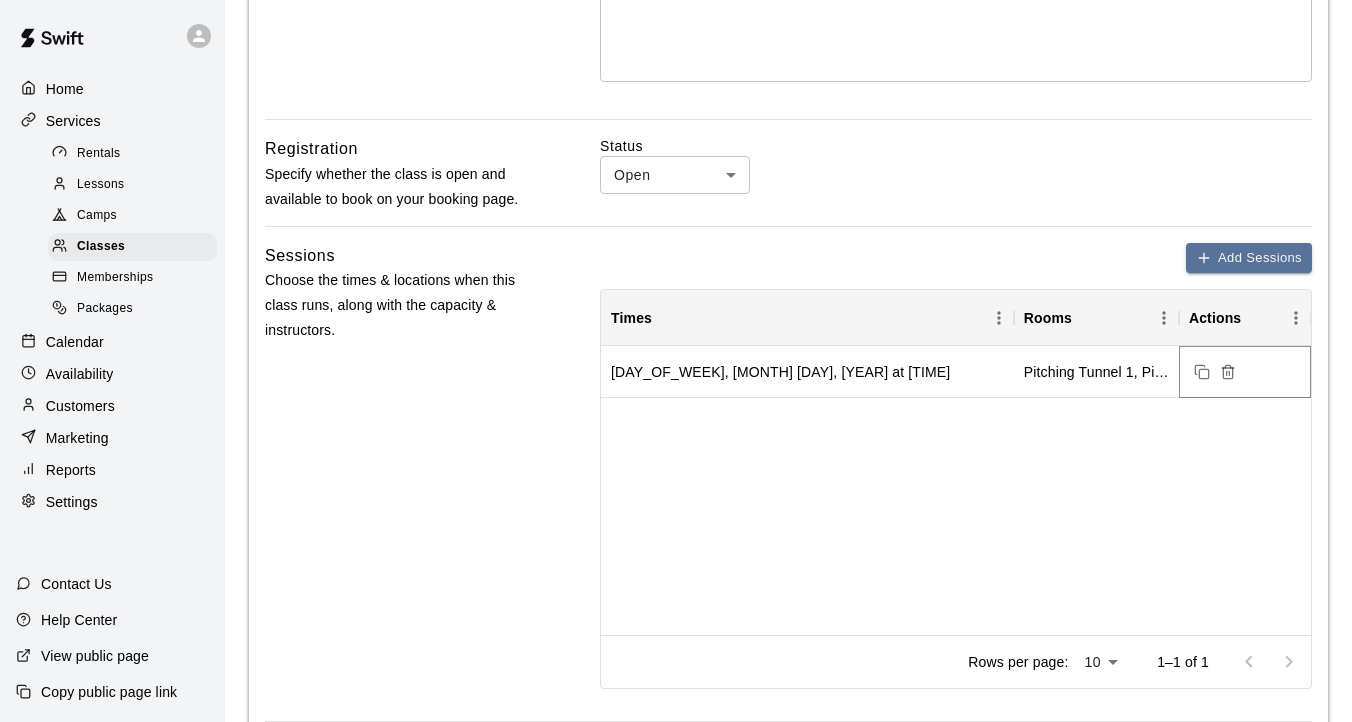 click on "Add Sessions Times Rooms Actions [DAY_OF_WEEK], [MONTH] [DAY], [YEAR] at [TIME] Pitching Tunnel 1, Pitching Tunnel 2 Rows per page: 10 ** 1–1 of 1 Pricing Add Price Default Pricing Price" at bounding box center [676, 945] 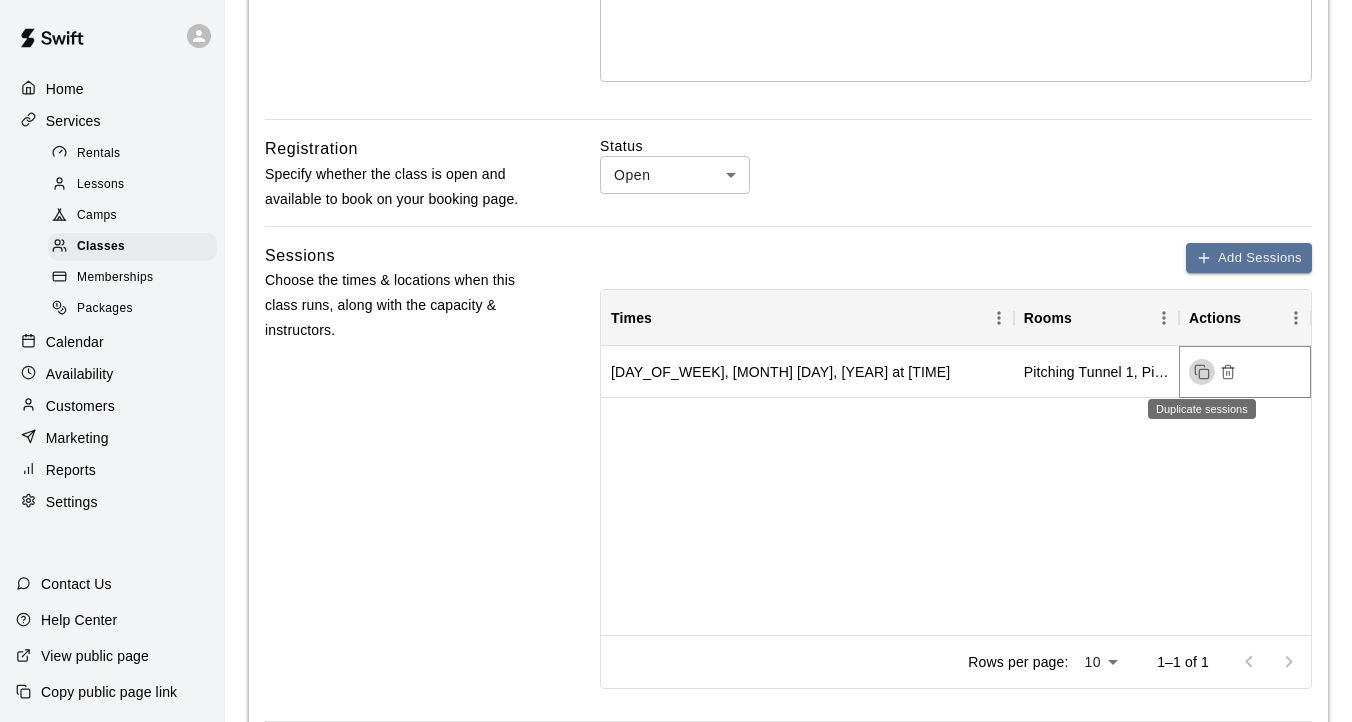 click 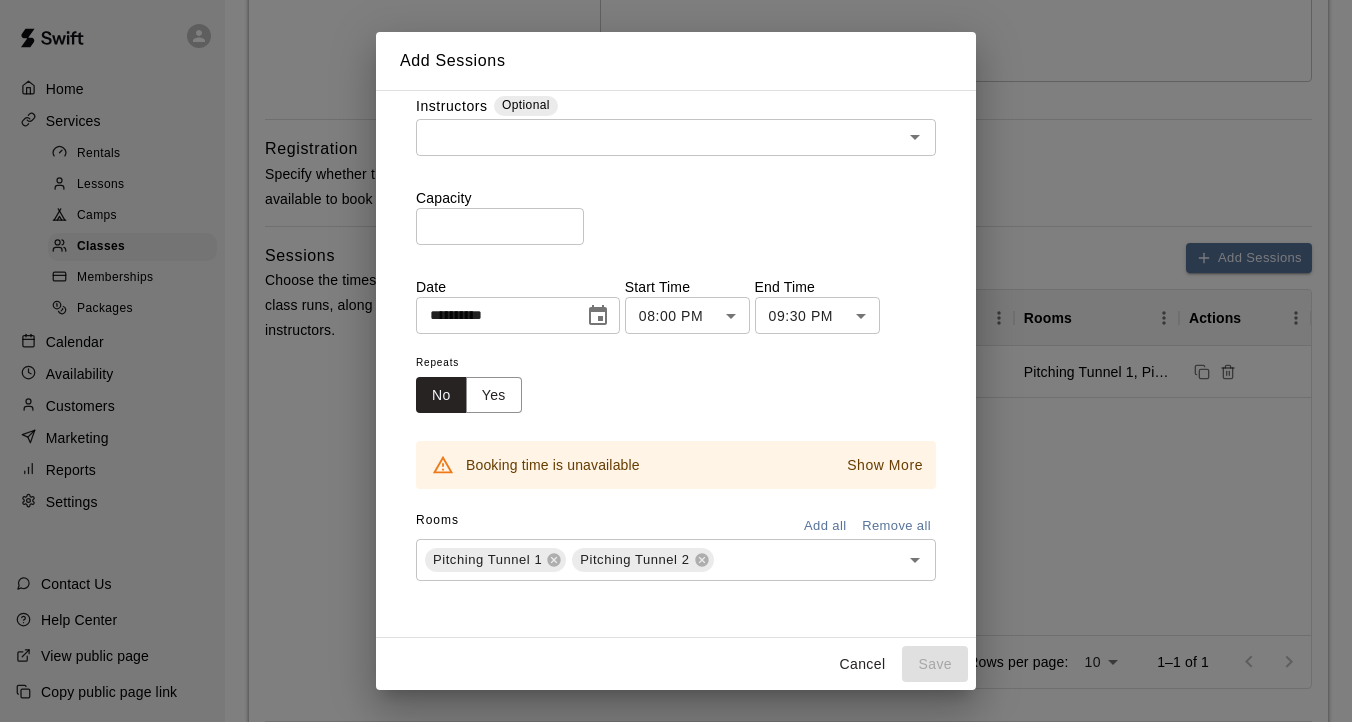 scroll, scrollTop: 0, scrollLeft: 0, axis: both 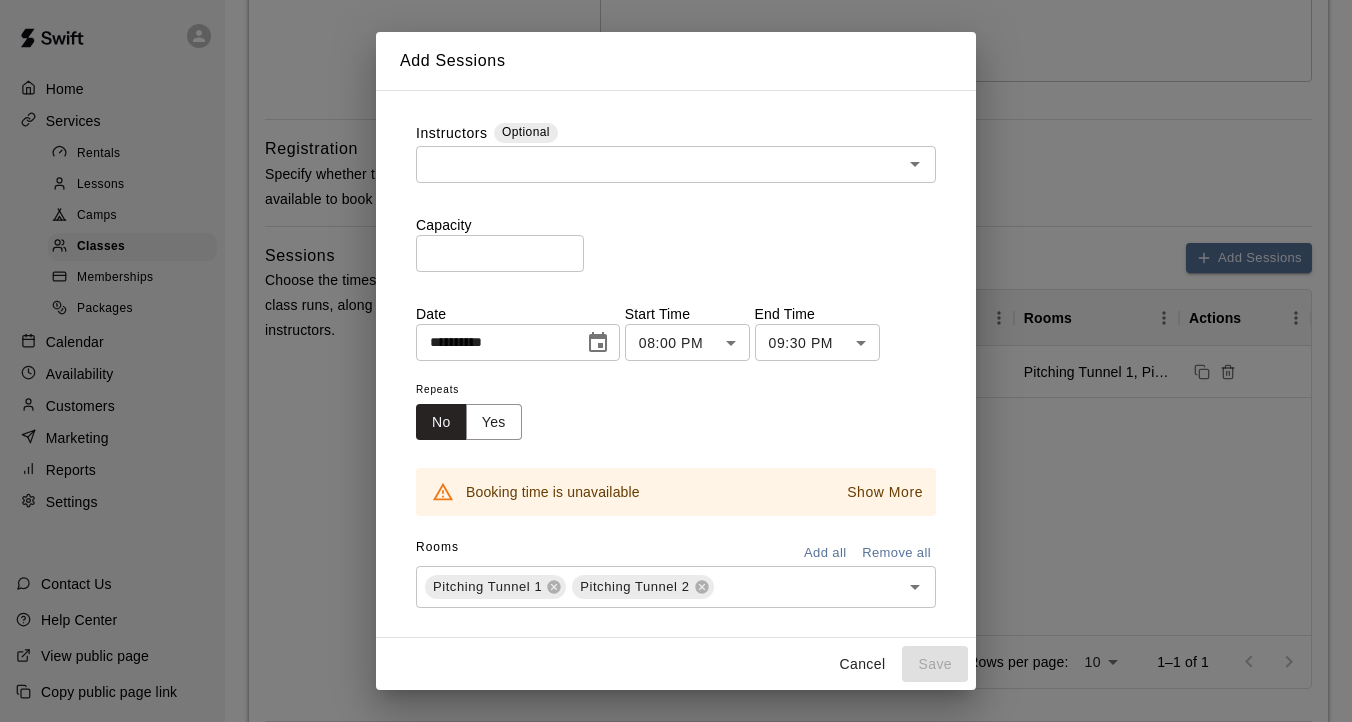click on "Cancel" at bounding box center (862, 664) 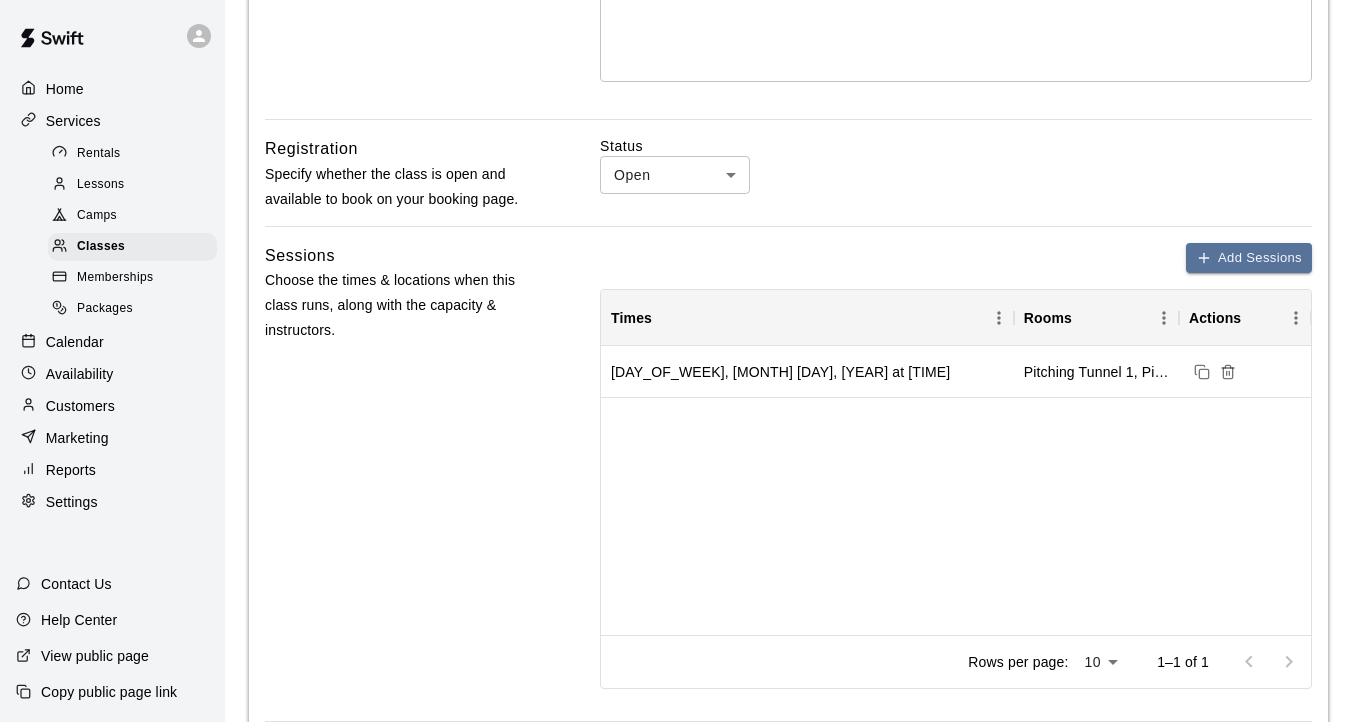 click on "Sessions Choose the times & locations when this class runs, along with the capacity & instructors." at bounding box center [401, 482] 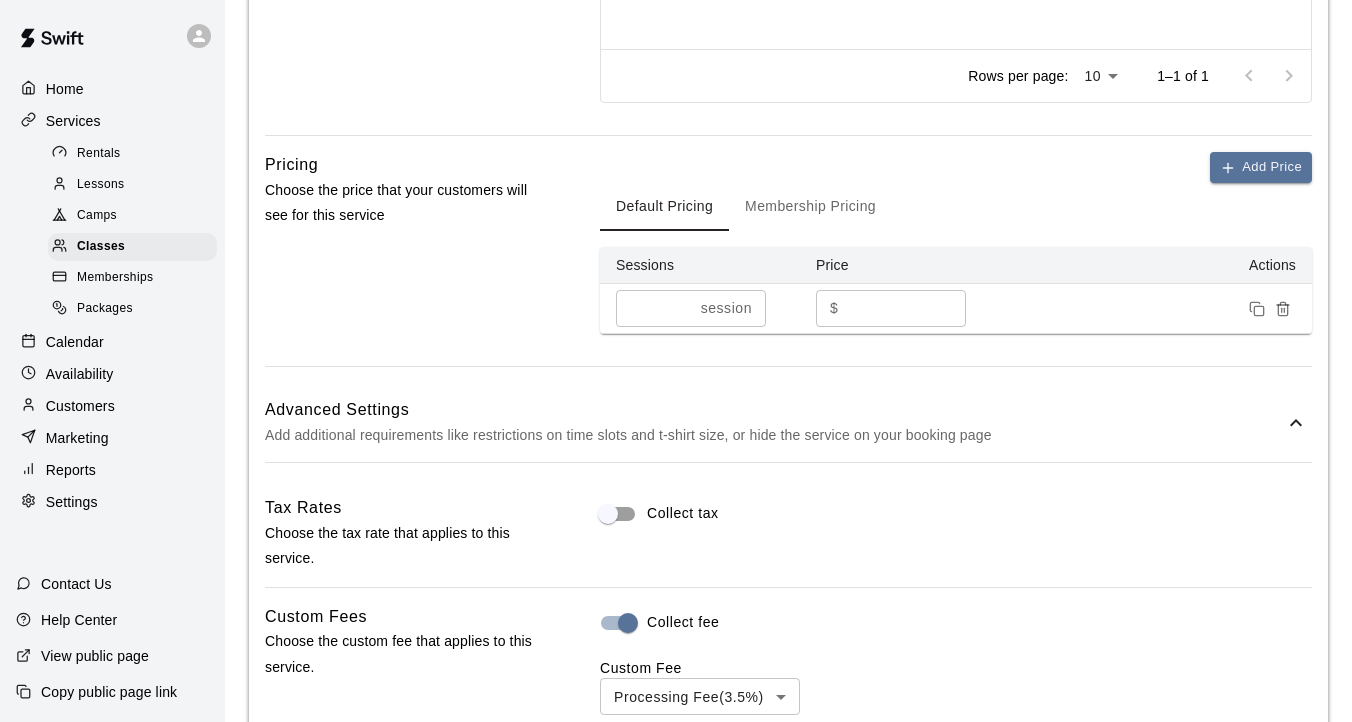 scroll, scrollTop: 1156, scrollLeft: 0, axis: vertical 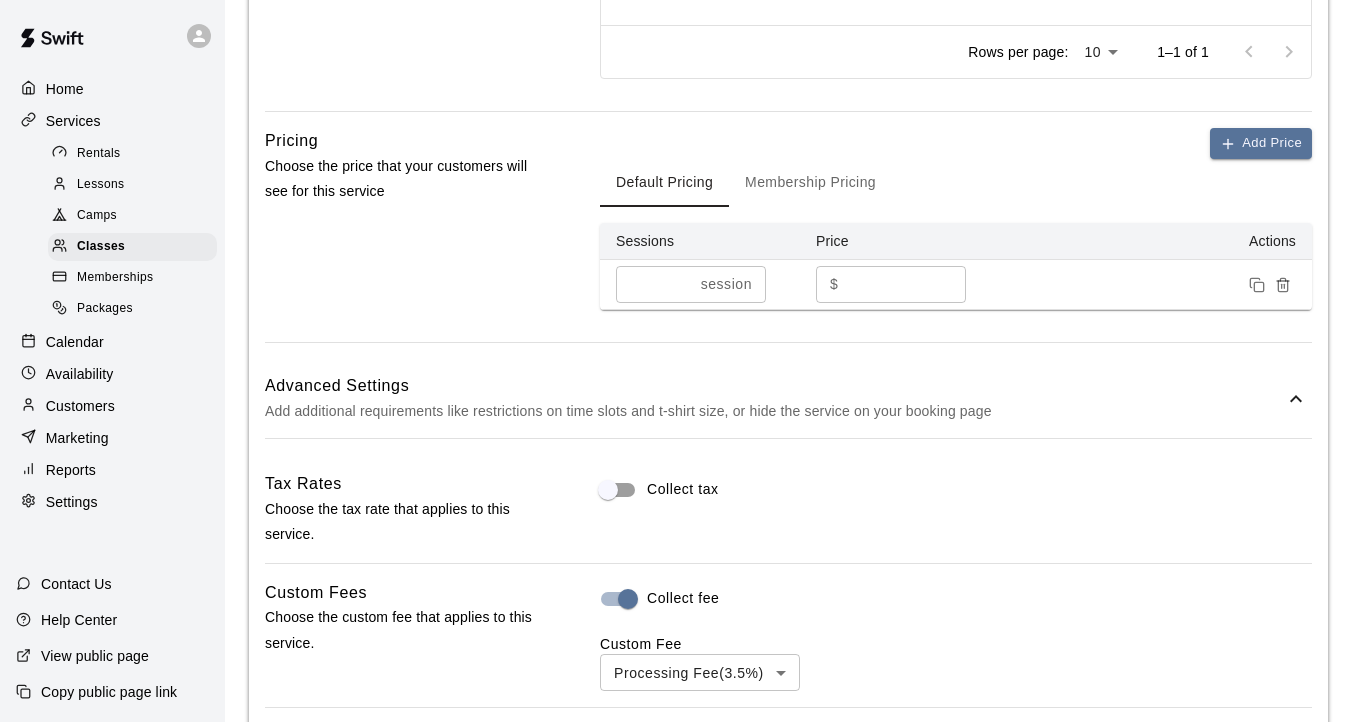 click at bounding box center (1156, 285) 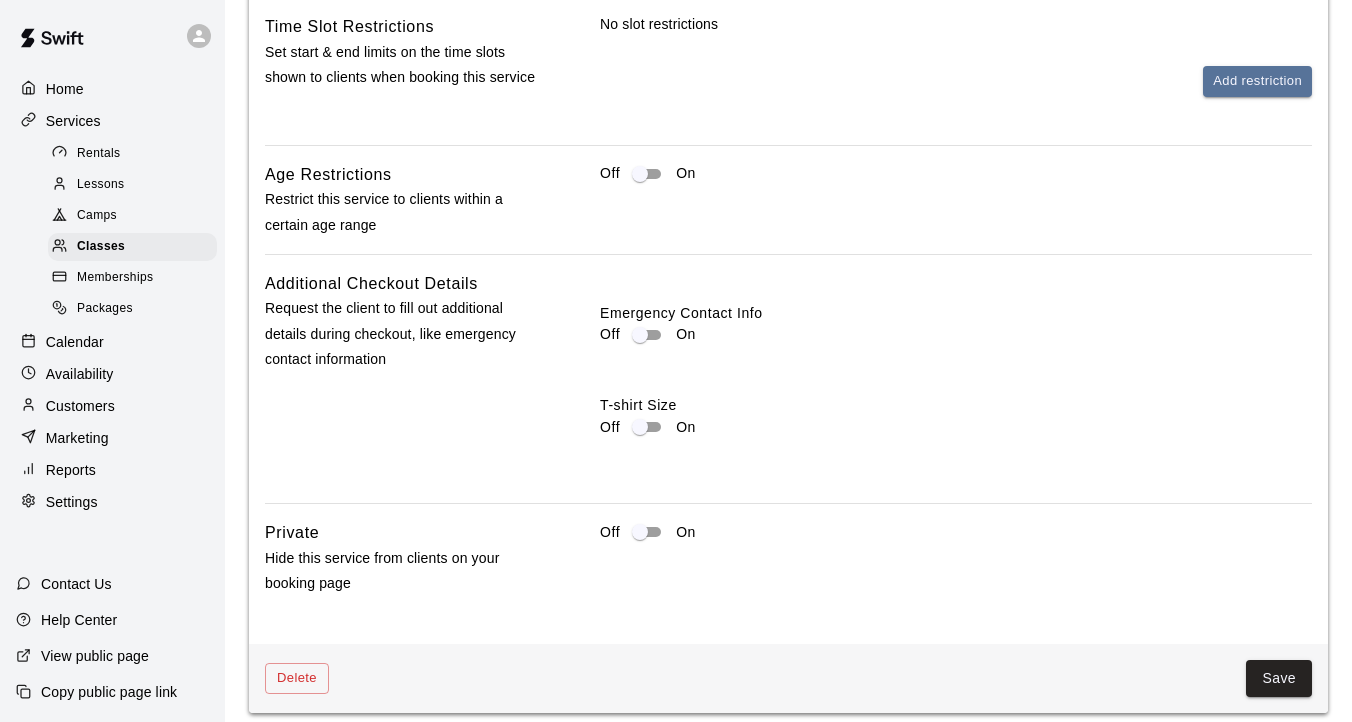 scroll, scrollTop: 2260, scrollLeft: 0, axis: vertical 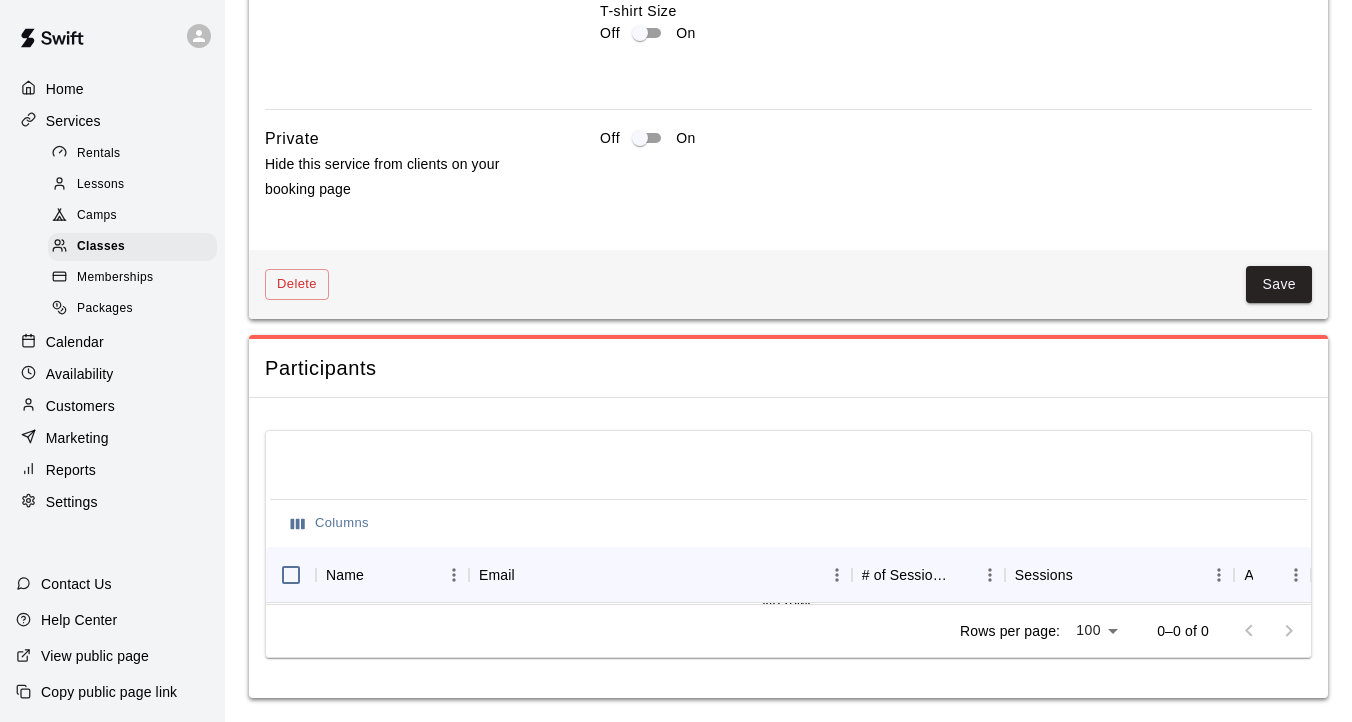 click at bounding box center (788, 467) 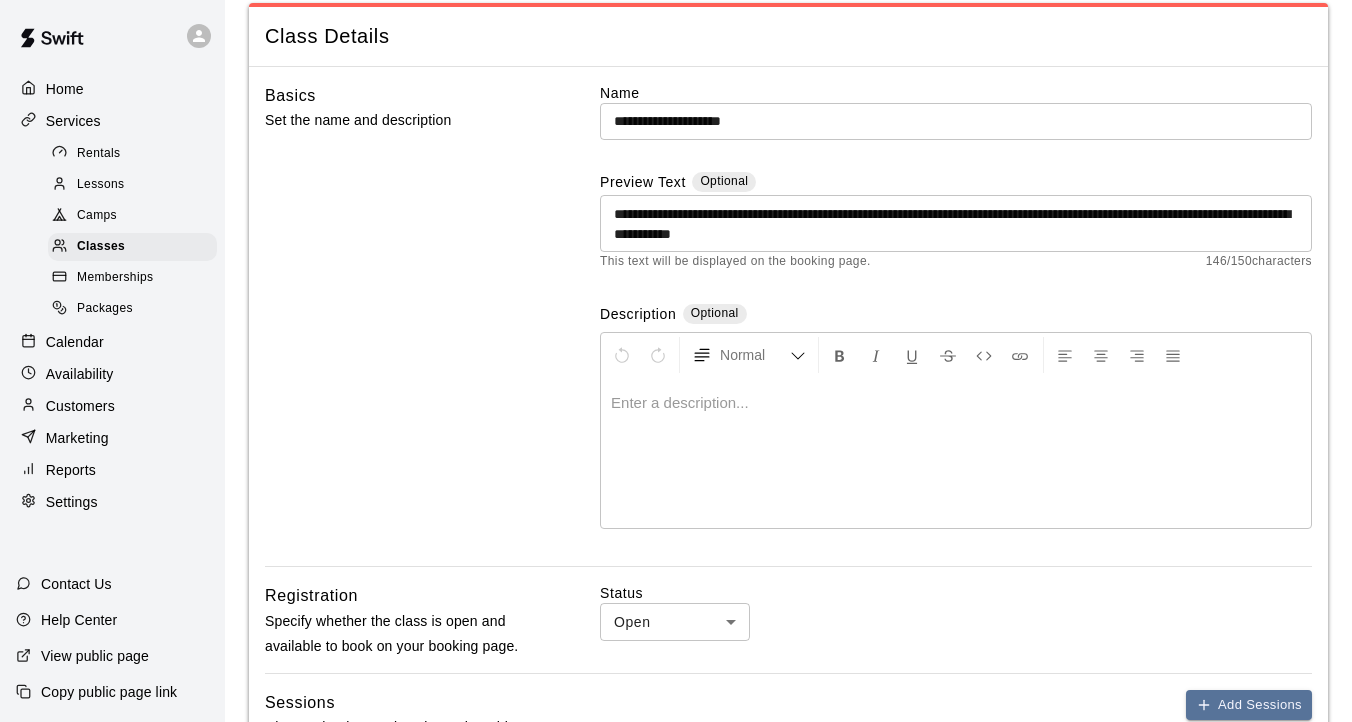 scroll, scrollTop: 0, scrollLeft: 0, axis: both 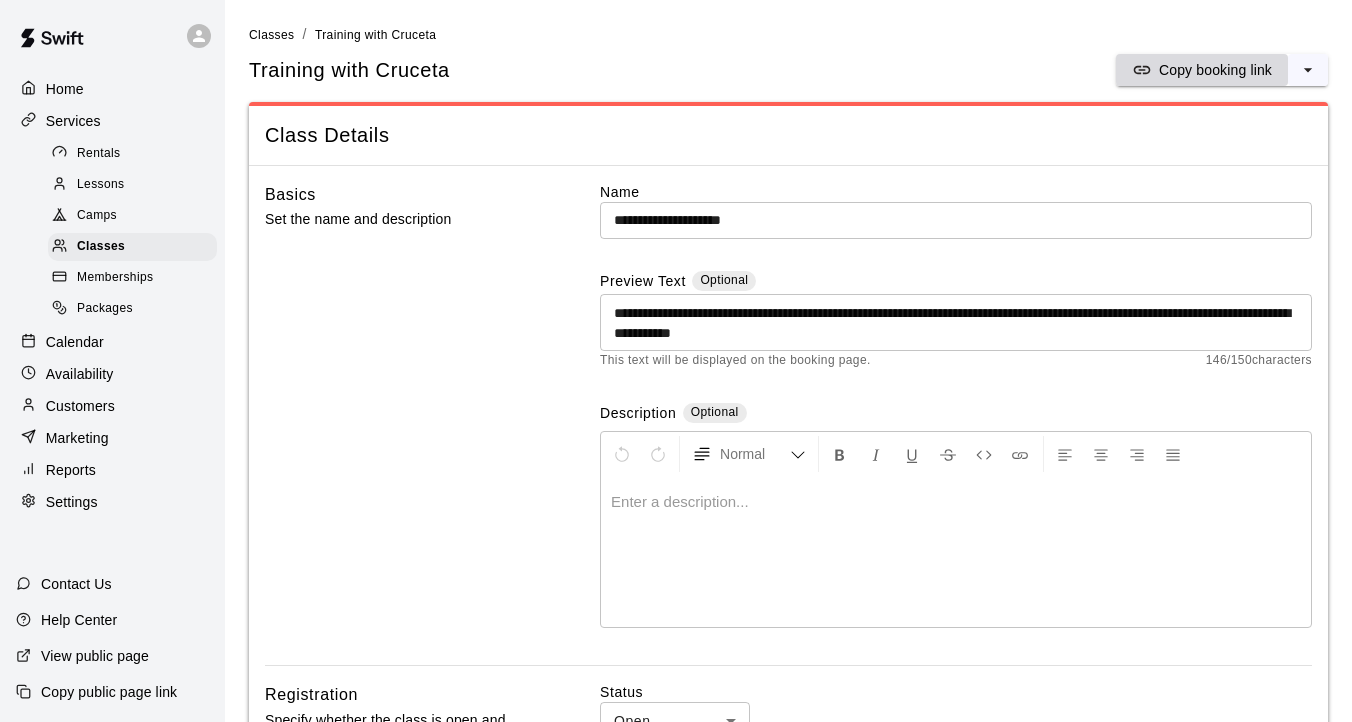 click on "Copy booking link" at bounding box center (1215, 70) 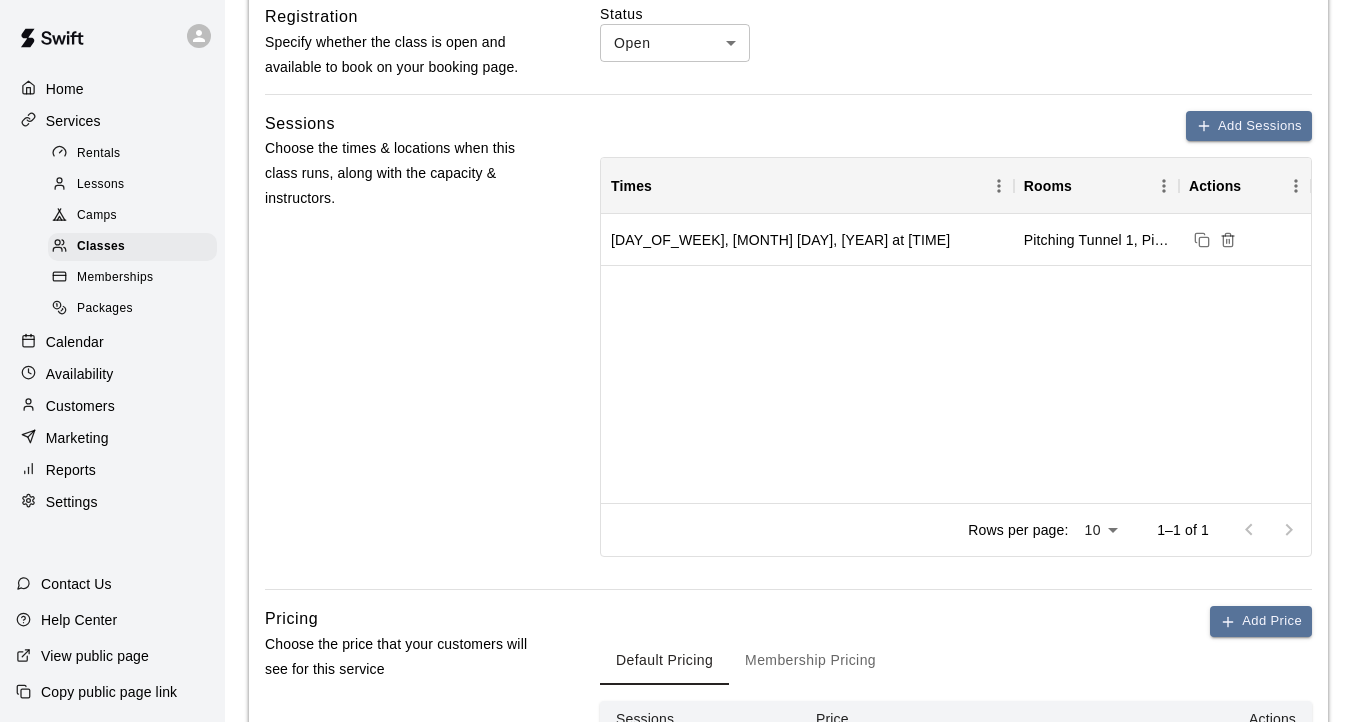 scroll, scrollTop: 0, scrollLeft: 0, axis: both 